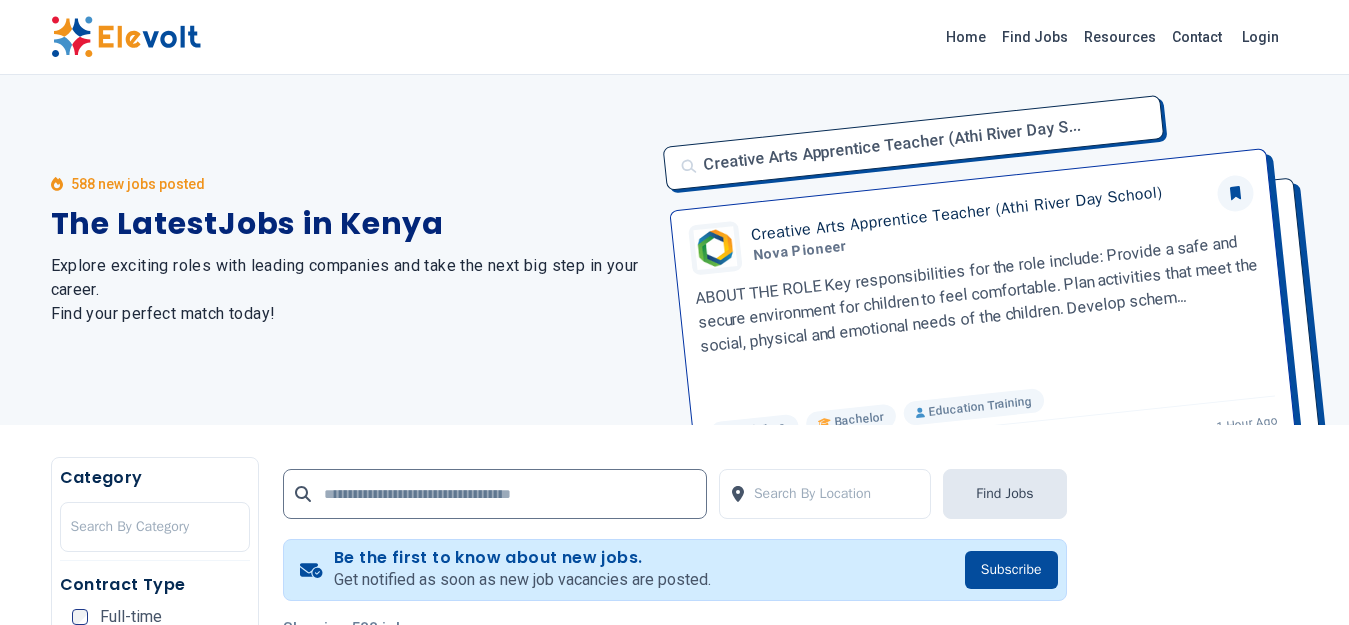 scroll, scrollTop: 0, scrollLeft: 0, axis: both 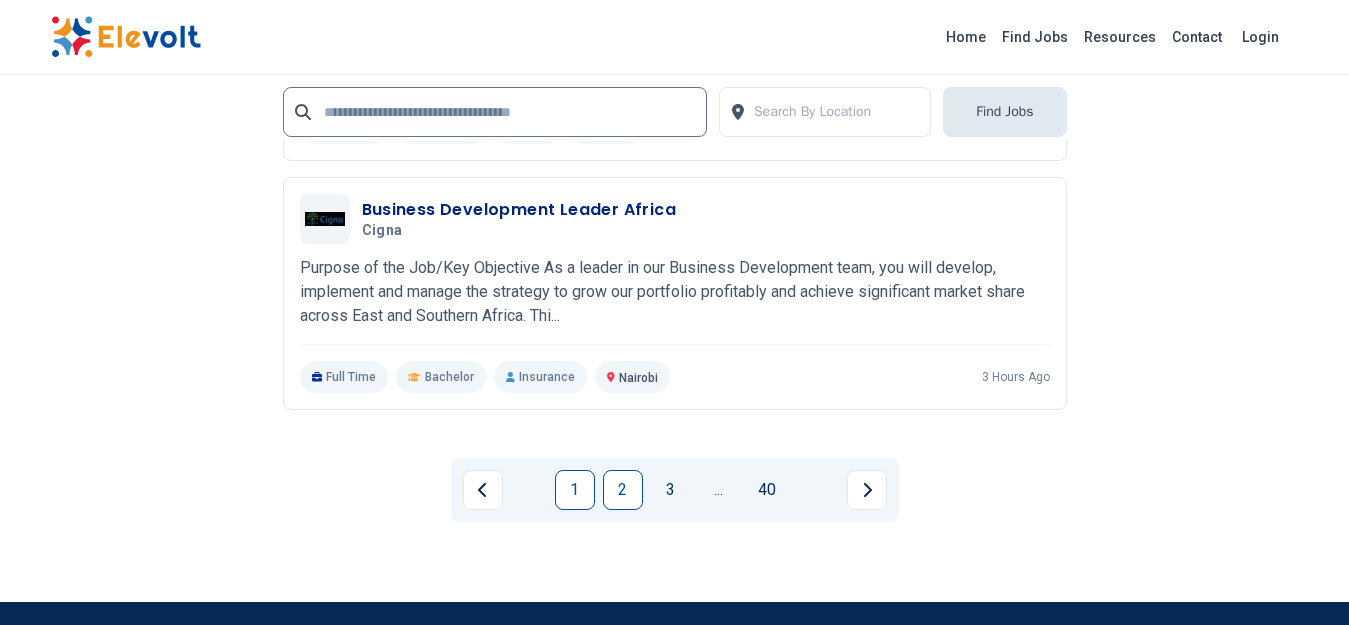 click on "2" at bounding box center [623, 490] 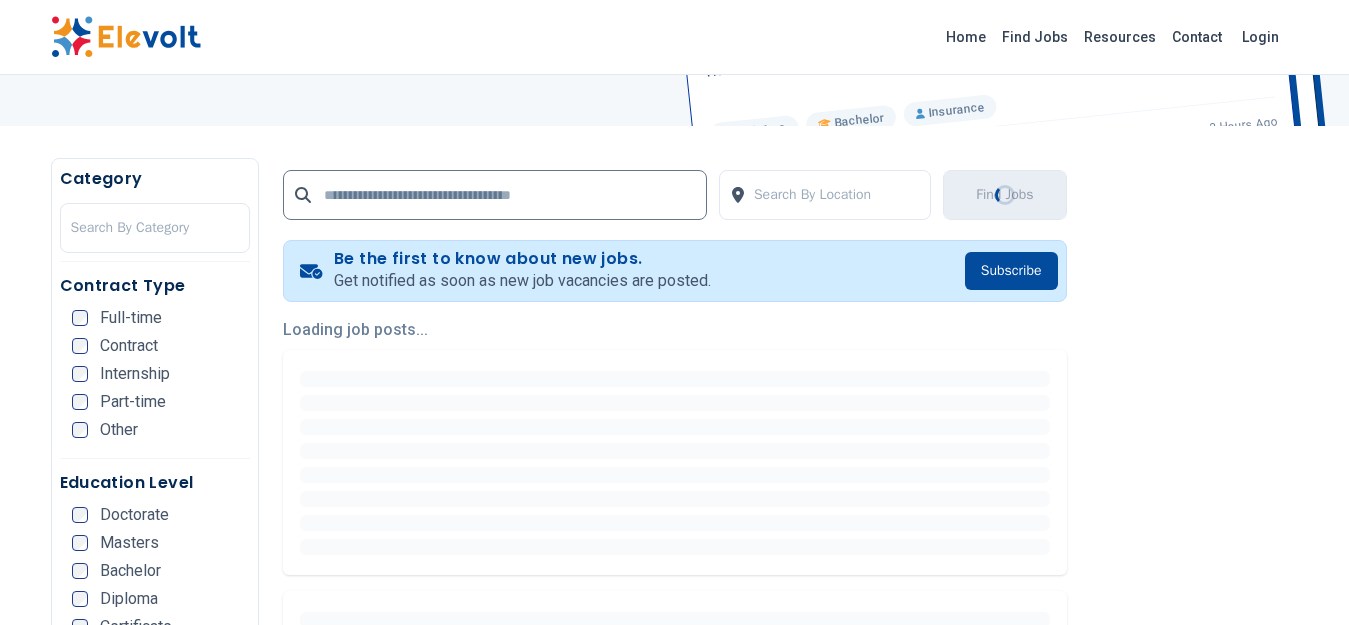 scroll, scrollTop: 300, scrollLeft: 0, axis: vertical 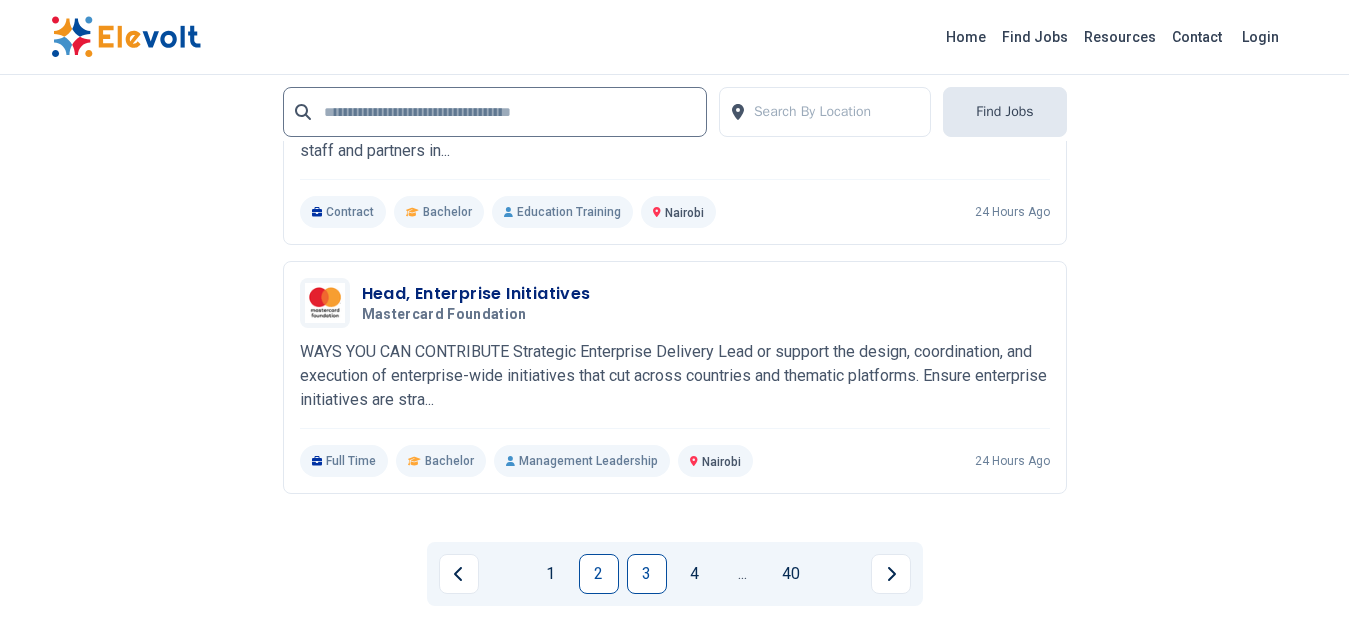 click on "3" at bounding box center [647, 574] 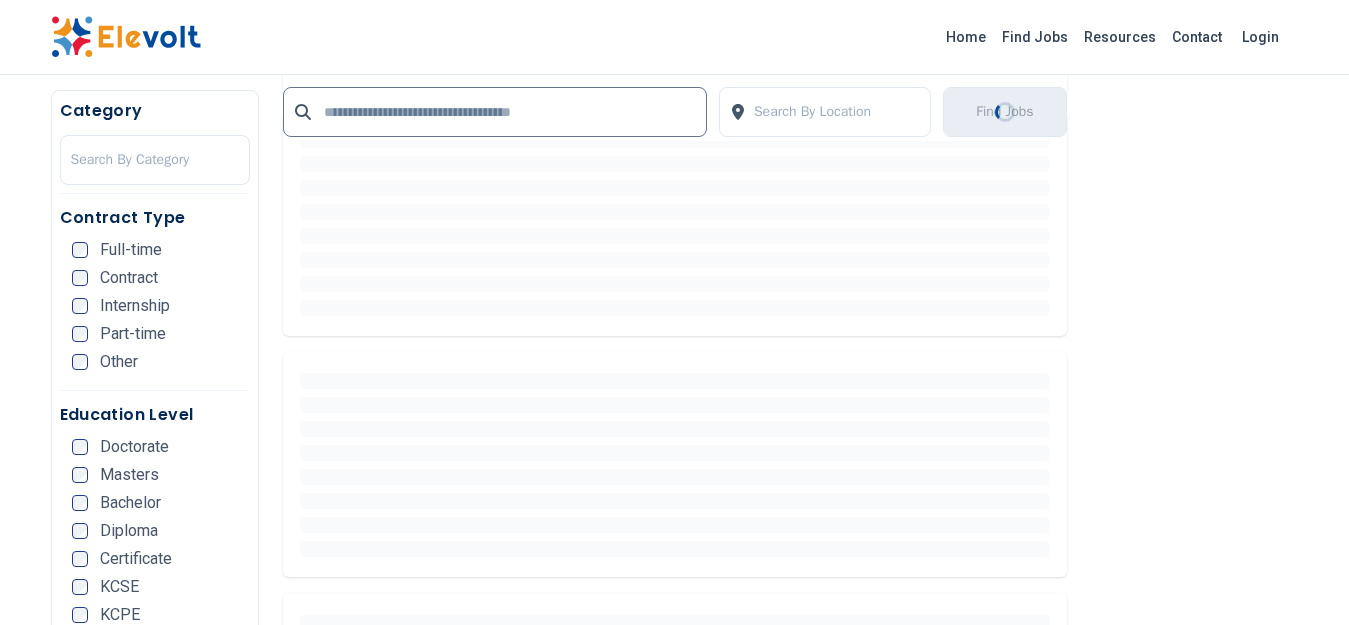 scroll, scrollTop: 0, scrollLeft: 0, axis: both 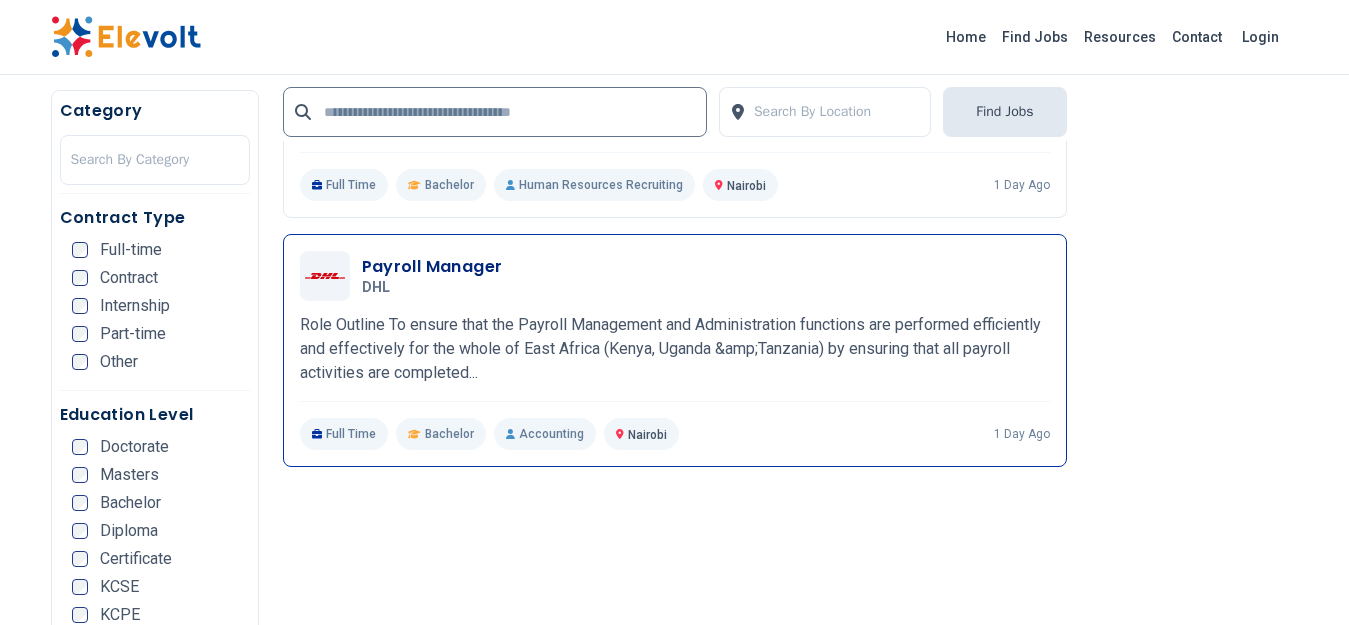 click on "Role Outline
To ensure that the Payroll Management and Administration functions are performed efficiently and effectively for the whole of East Africa (Kenya, Uganda &amp;Tanzania) by ensuring that all payroll activities are completed..." at bounding box center (675, 349) 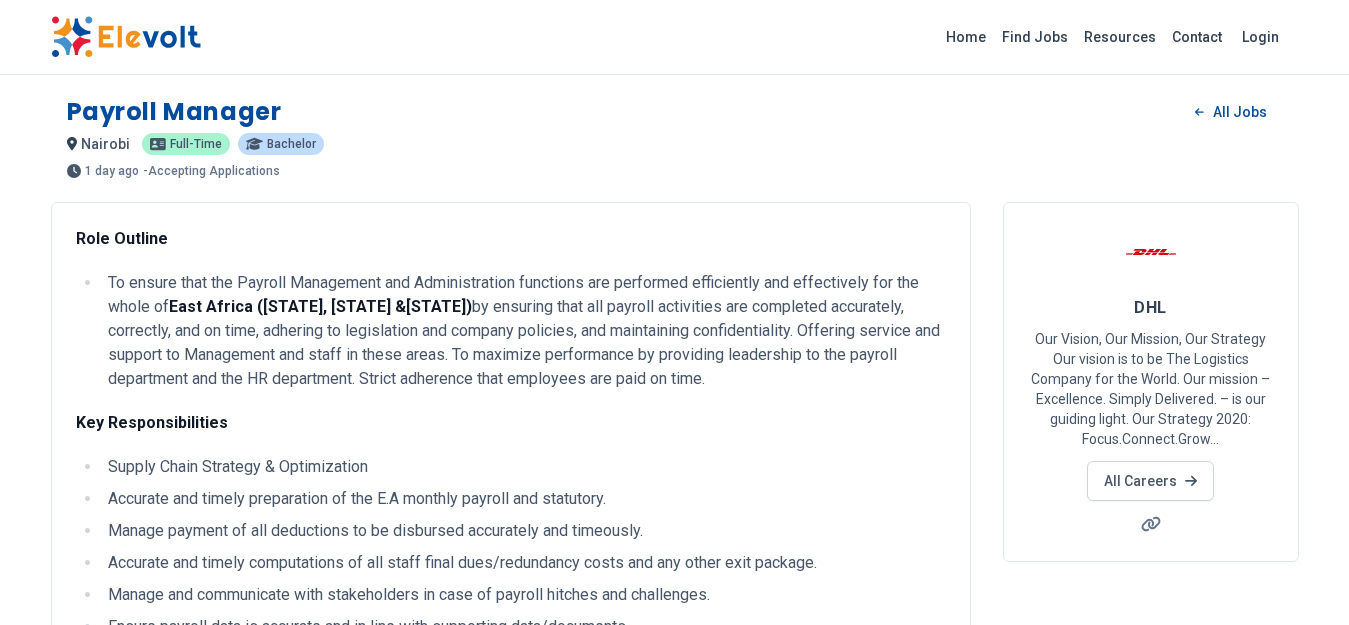 scroll, scrollTop: 1187, scrollLeft: 0, axis: vertical 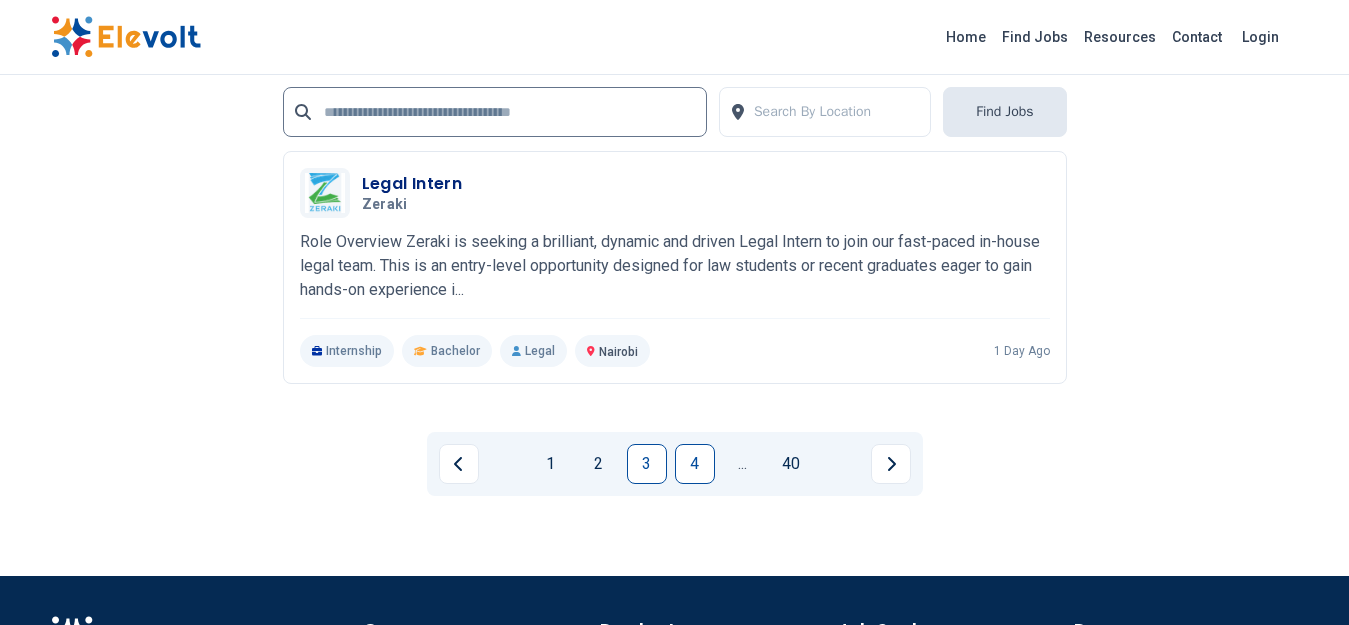 click on "4" at bounding box center [695, 464] 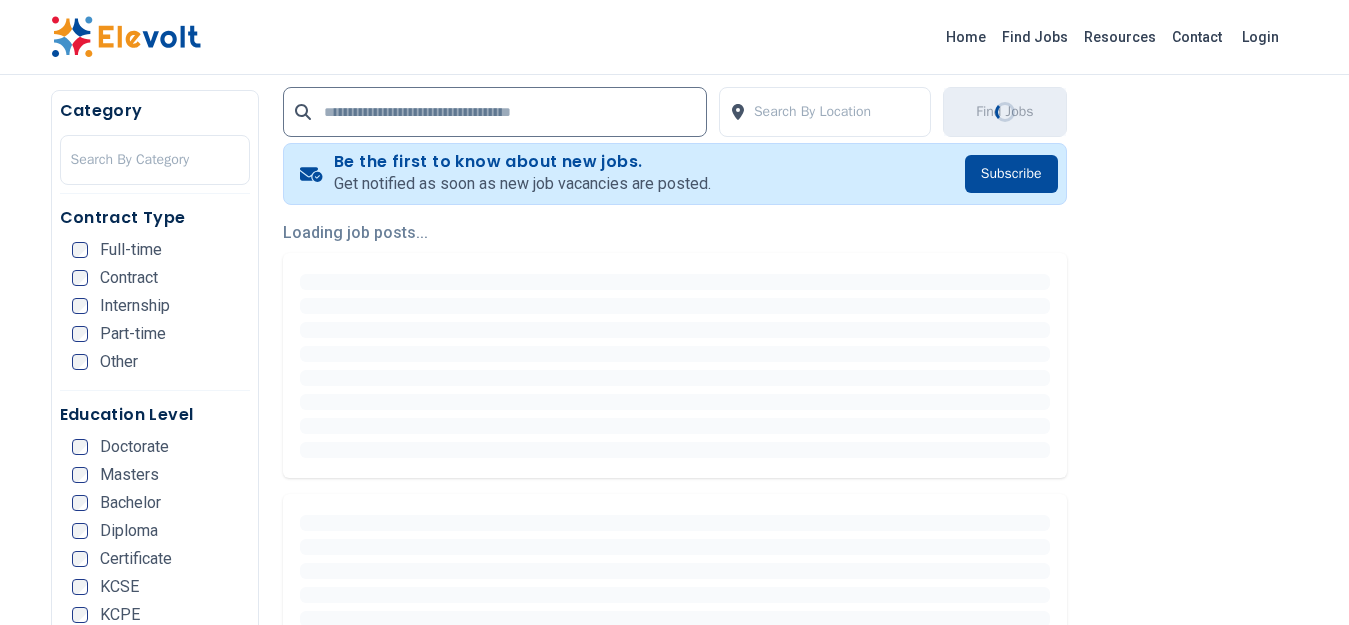 scroll, scrollTop: 400, scrollLeft: 0, axis: vertical 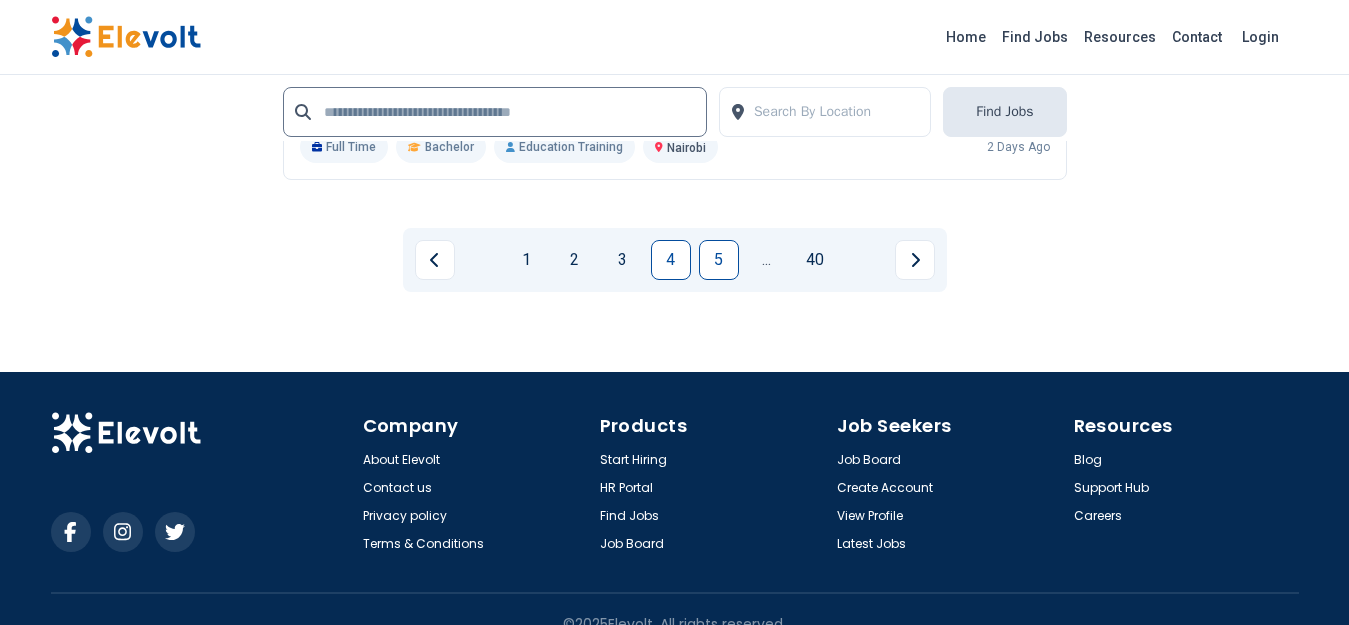 click on "5" at bounding box center (719, 260) 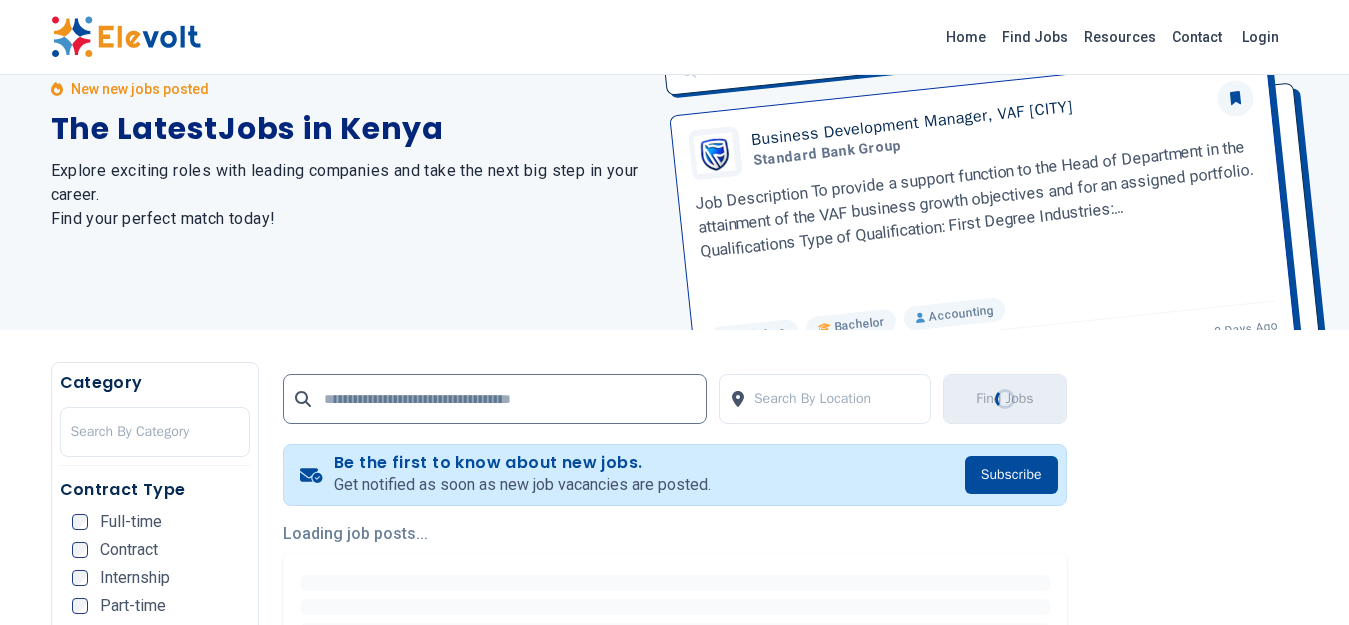 scroll, scrollTop: 300, scrollLeft: 0, axis: vertical 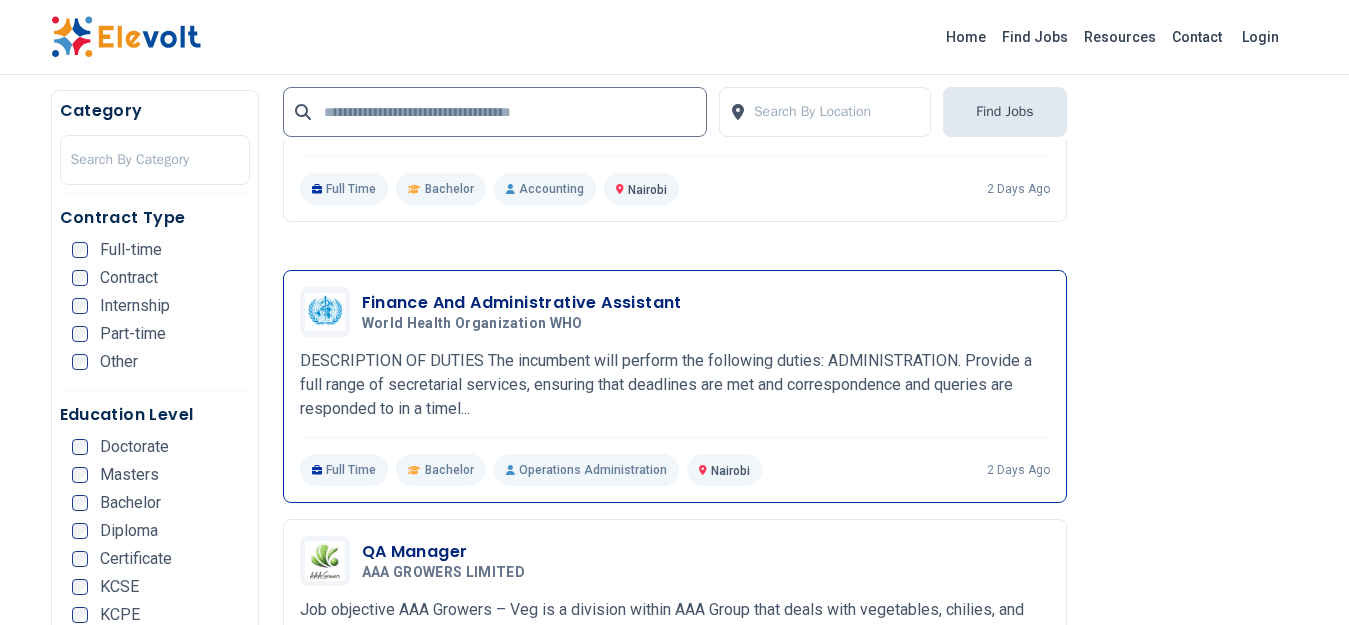 click on "Finance And Administrative Assistant" at bounding box center (522, 303) 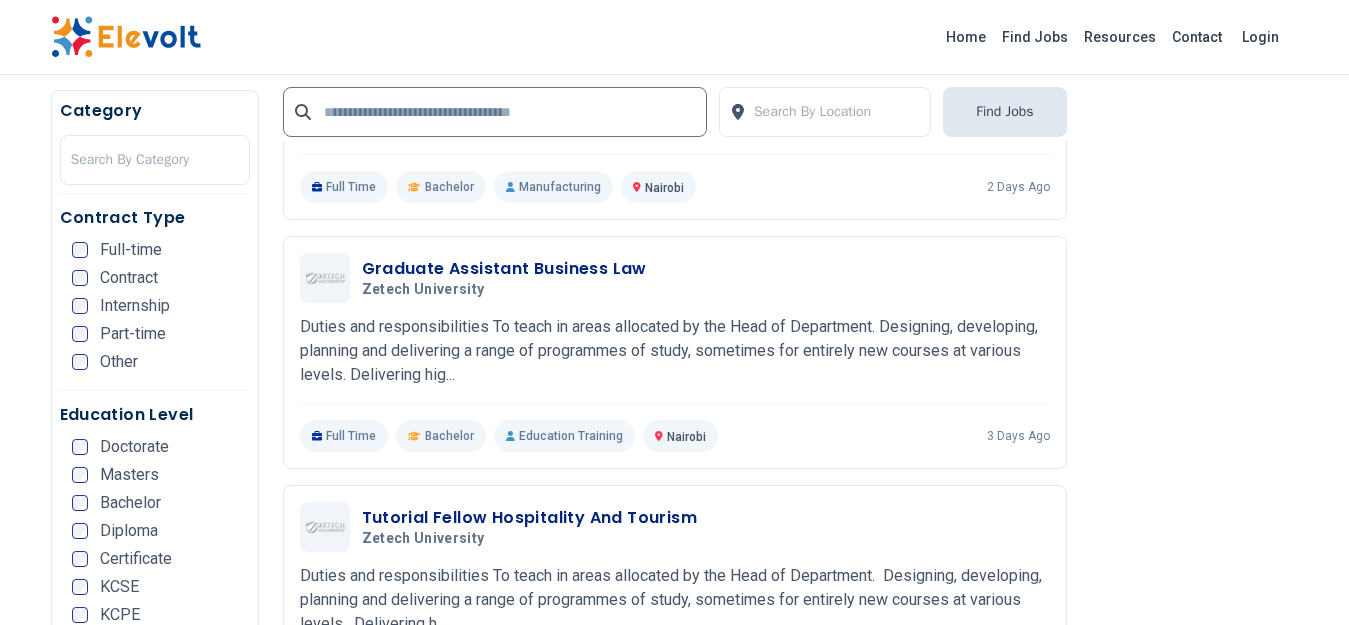 scroll, scrollTop: 3300, scrollLeft: 0, axis: vertical 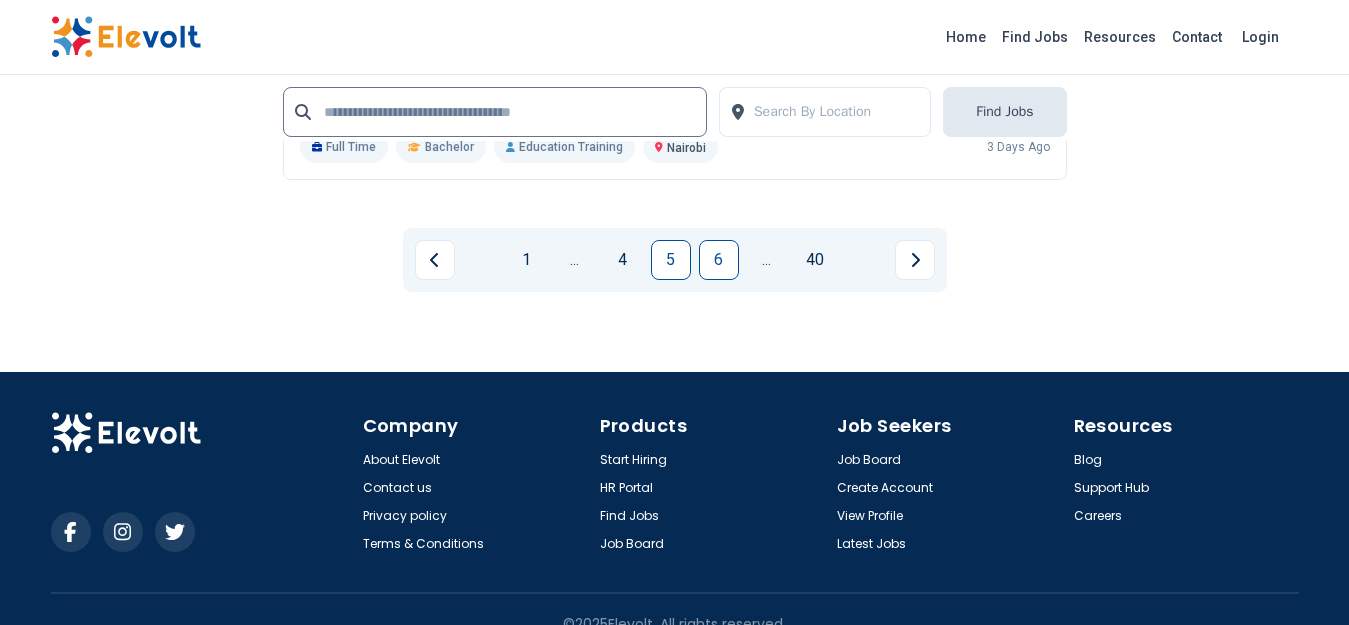 click on "6" at bounding box center [719, 260] 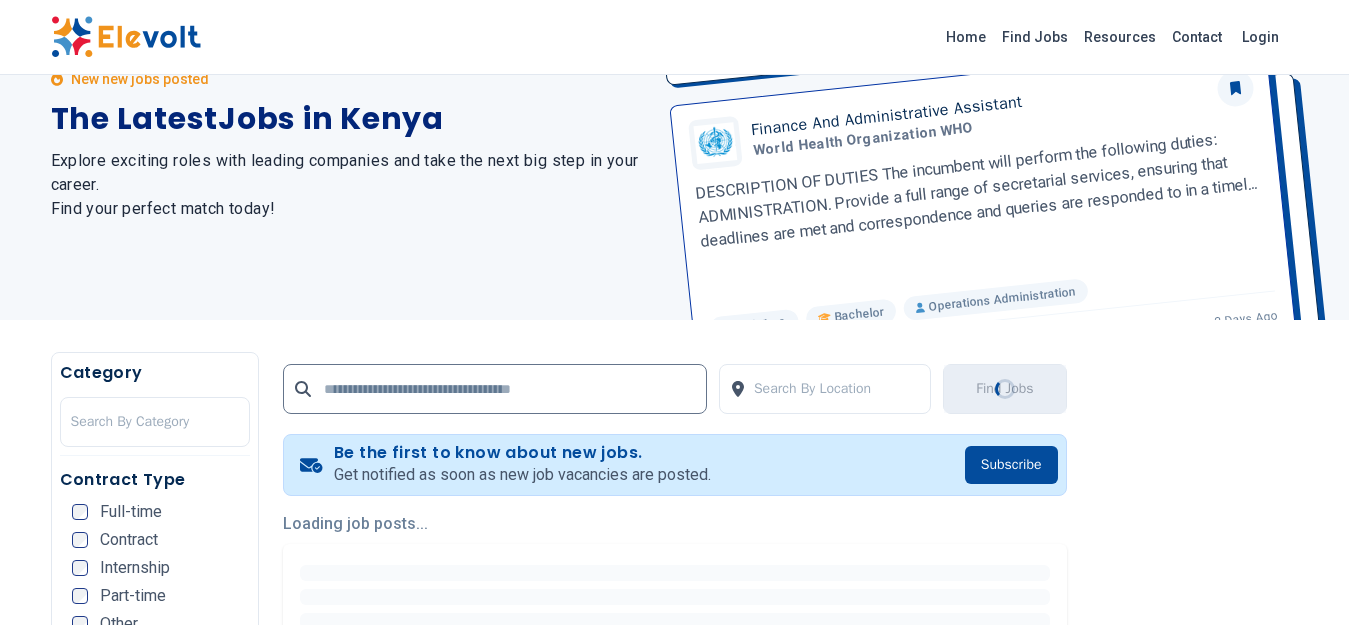 scroll, scrollTop: 300, scrollLeft: 0, axis: vertical 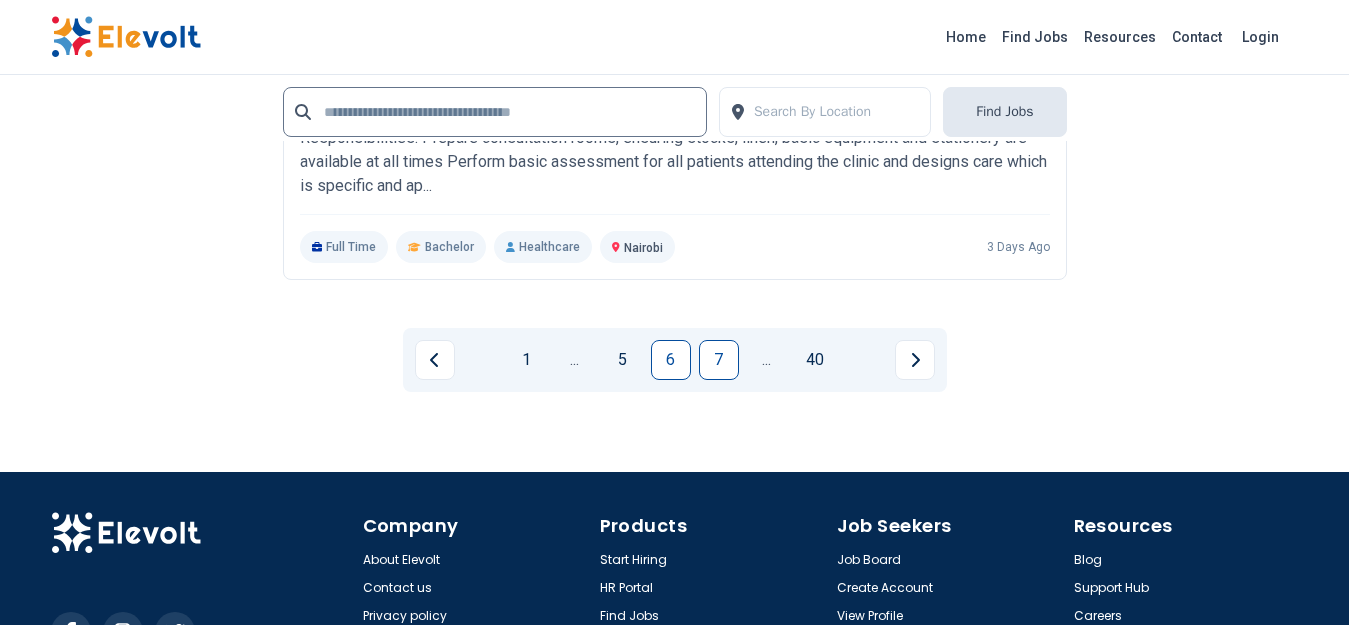 click on "7" at bounding box center (719, 360) 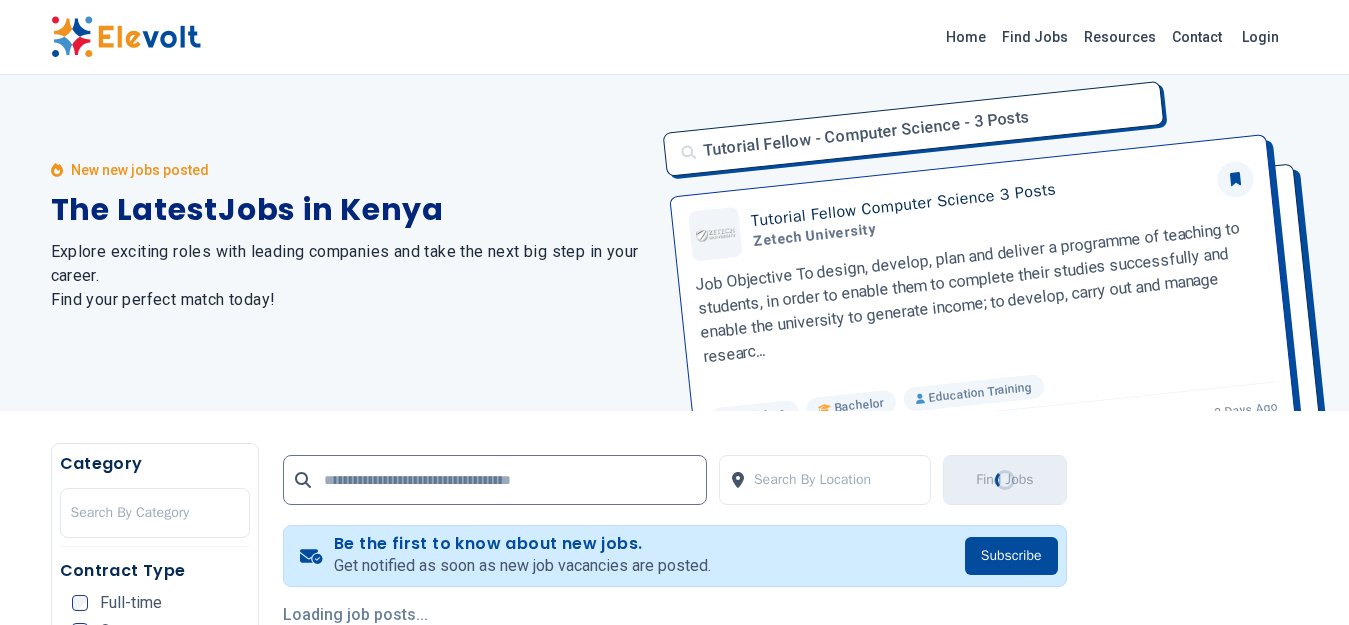 scroll, scrollTop: 0, scrollLeft: 0, axis: both 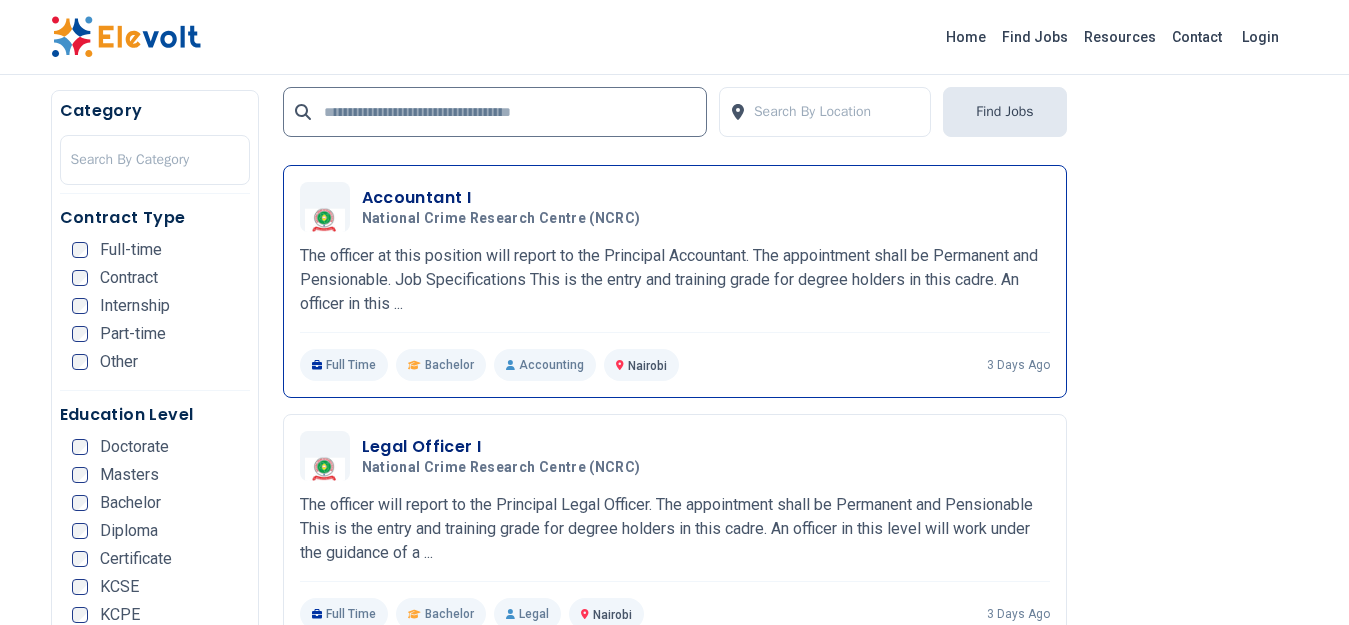 click on "The officer at this position will report to the Principal Accountant. The appointment shall be Permanent and Pensionable.
Job Specifications
This is the entry and training grade for degree holders in this cadre. An officer in this ..." at bounding box center [675, 280] 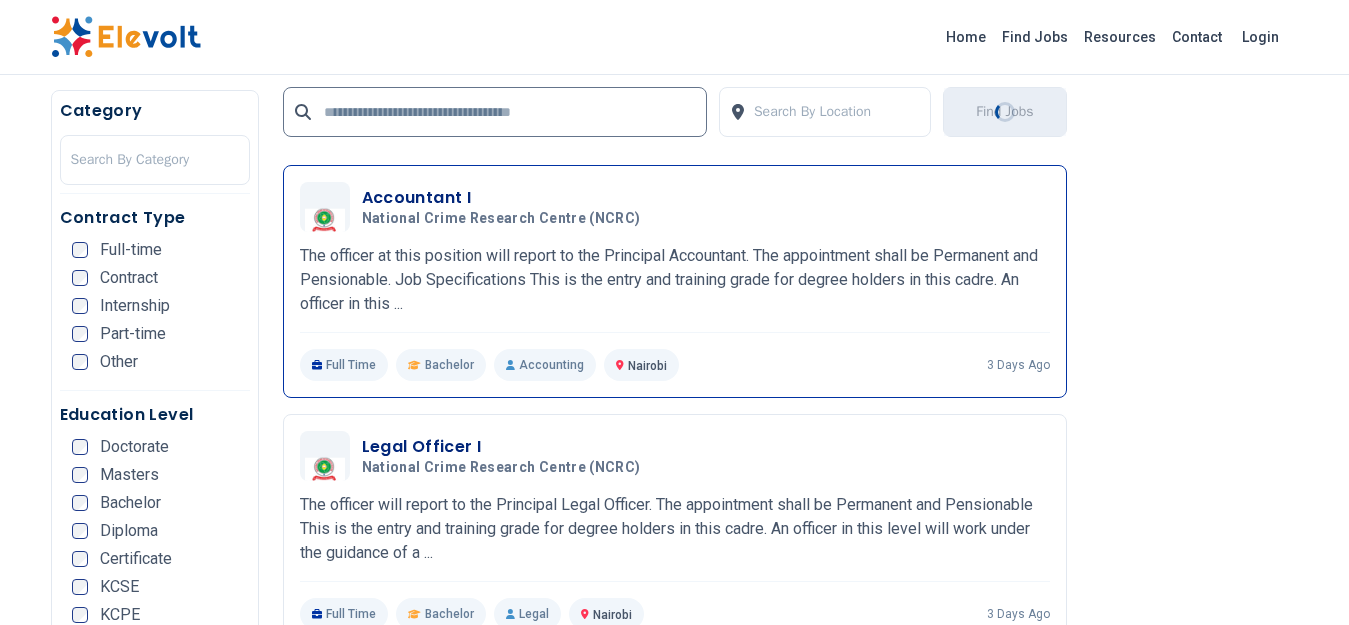 click on "Accountant I" at bounding box center [505, 198] 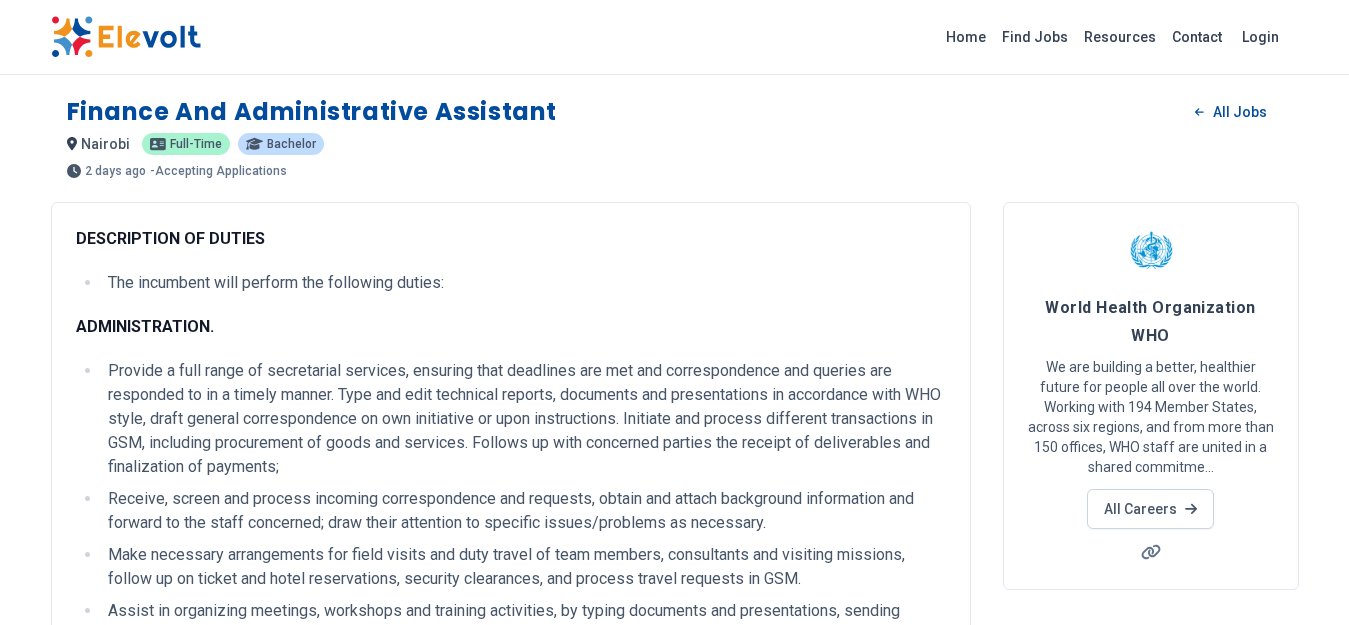 scroll, scrollTop: 0, scrollLeft: 0, axis: both 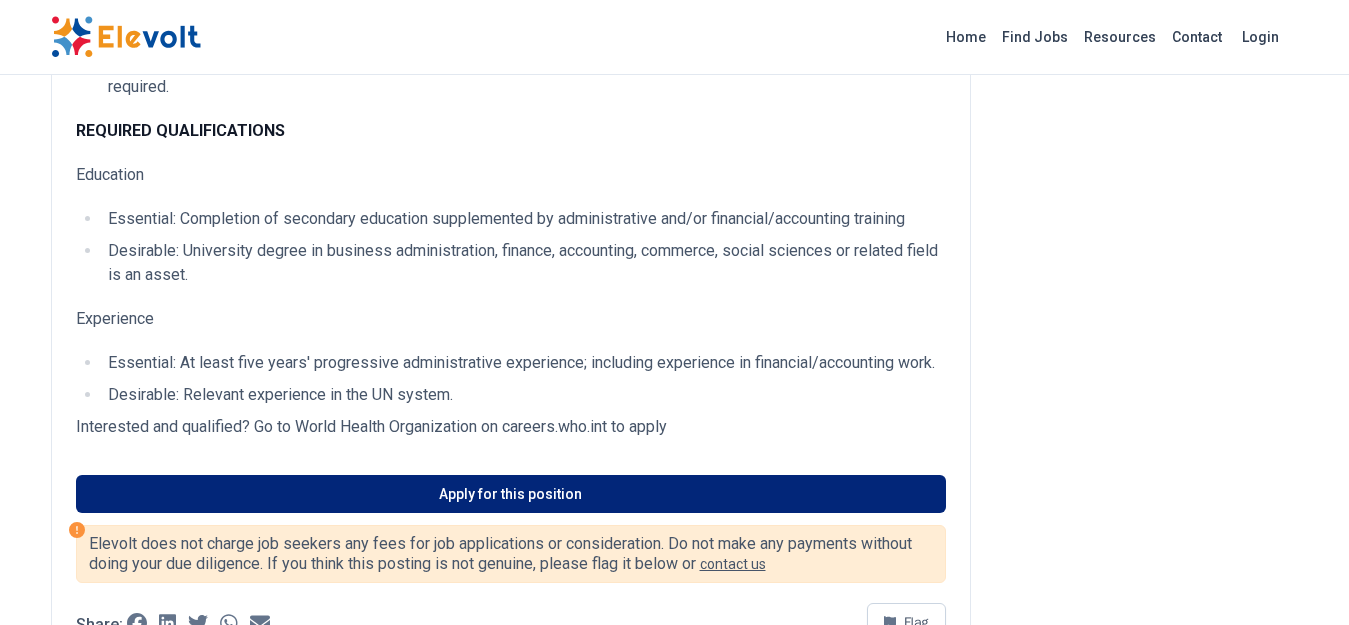 click on "Apply for this position" at bounding box center [511, 494] 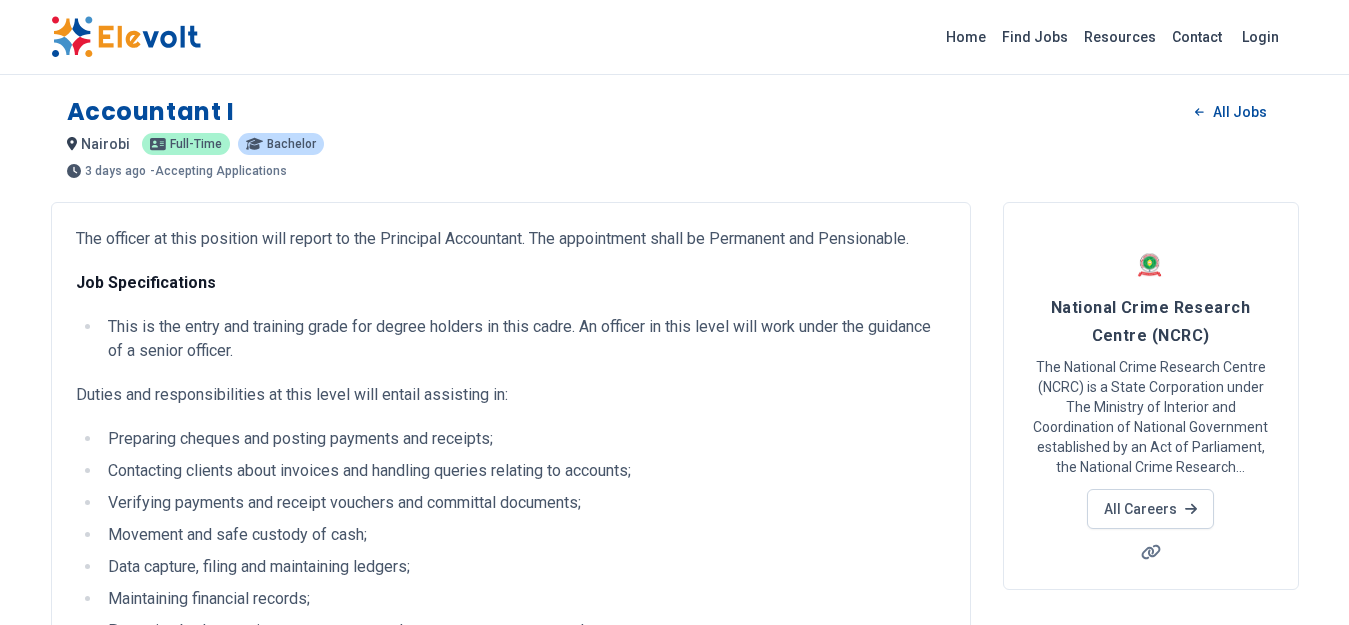 scroll, scrollTop: 0, scrollLeft: 0, axis: both 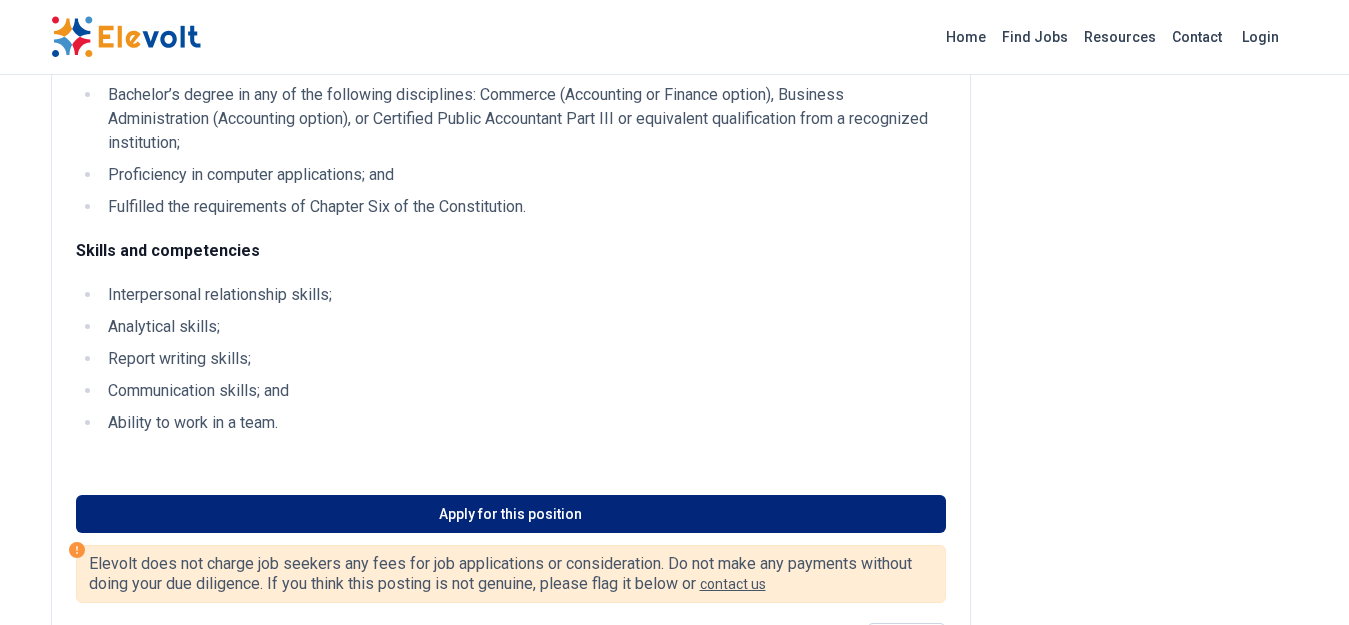 click on "Apply for this position" at bounding box center [511, 514] 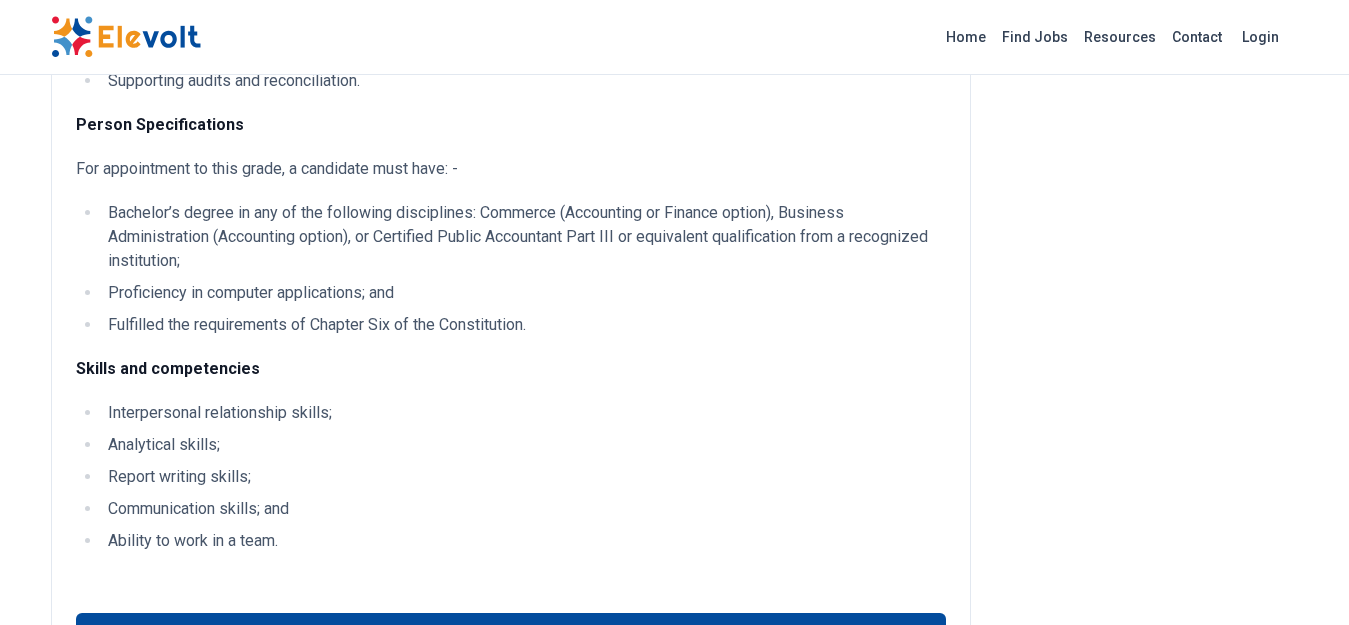 scroll, scrollTop: 700, scrollLeft: 0, axis: vertical 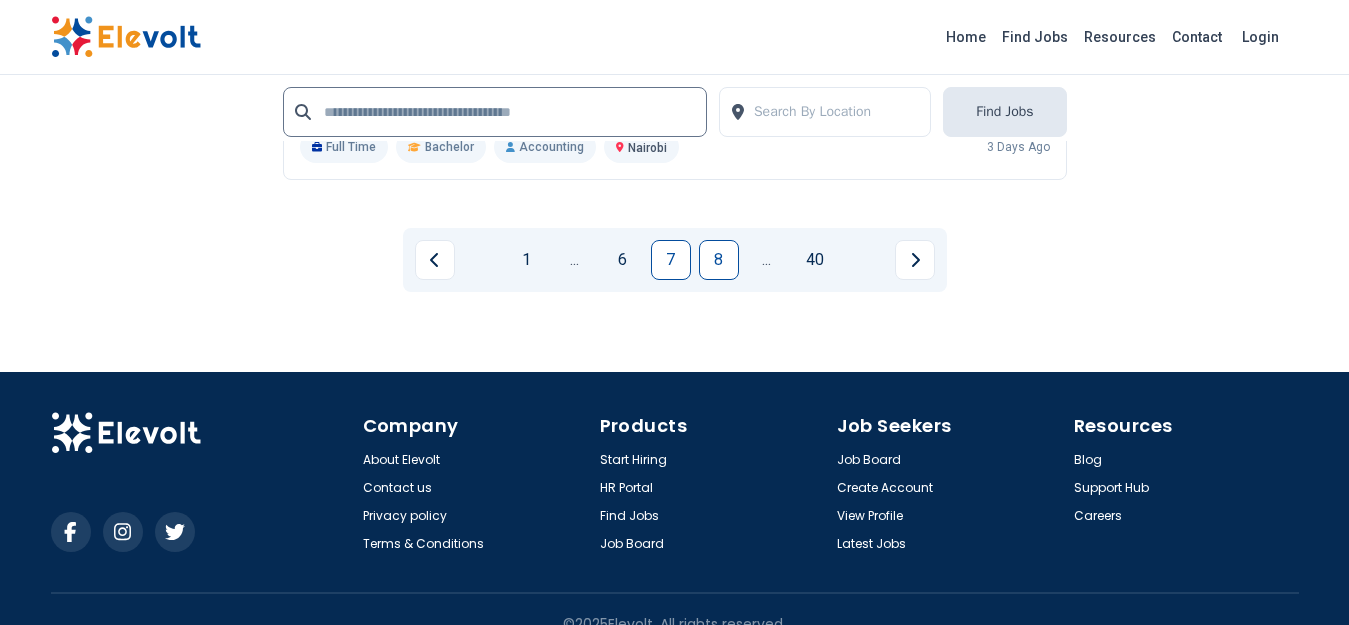 click on "8" at bounding box center [719, 260] 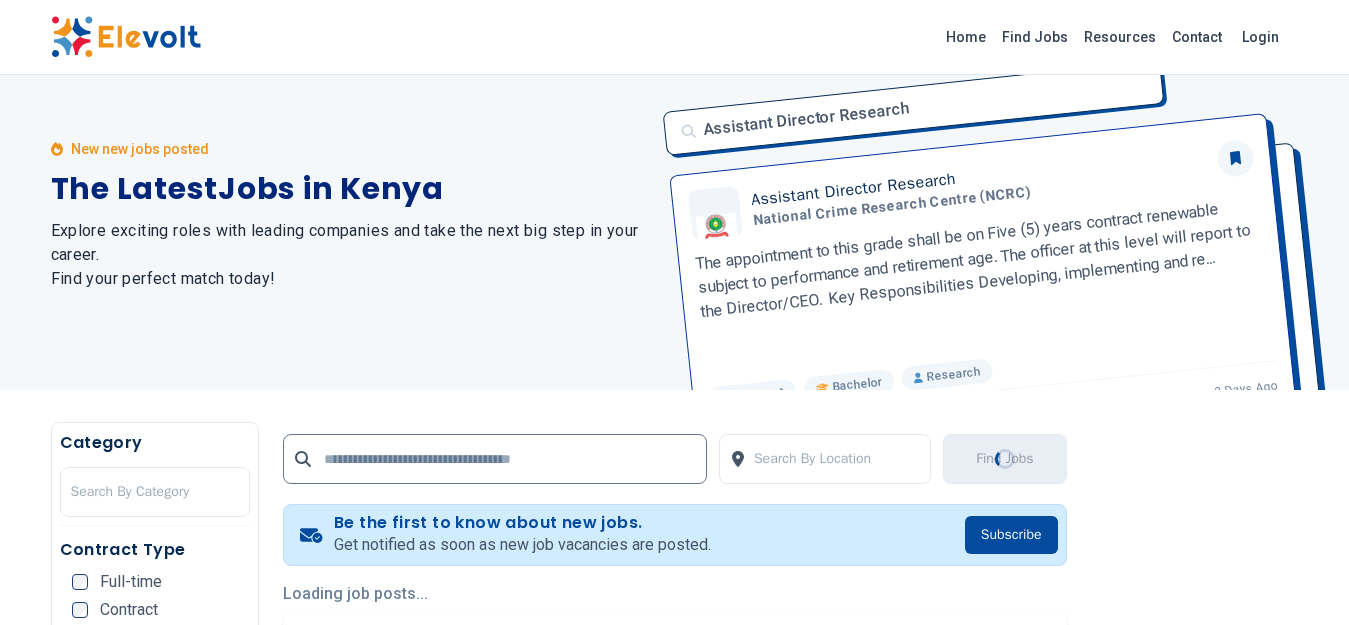 scroll, scrollTop: 0, scrollLeft: 0, axis: both 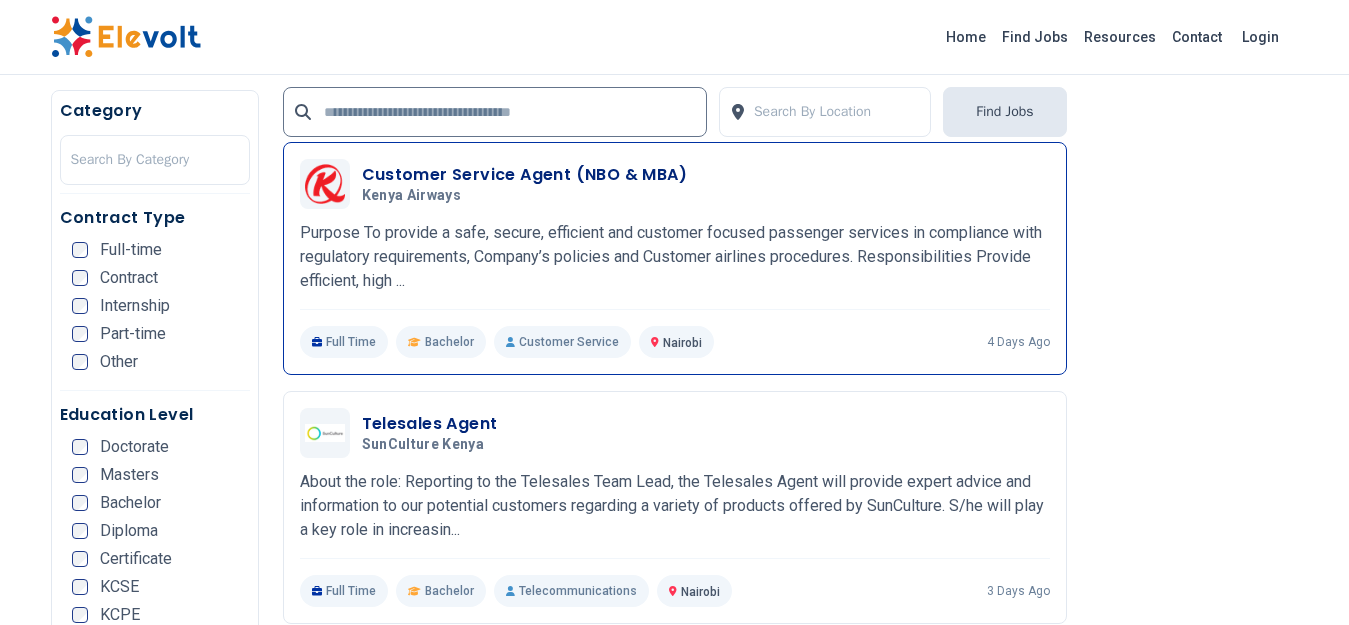 click on "Customer Service Agent (NBO & MBA)" at bounding box center [525, 175] 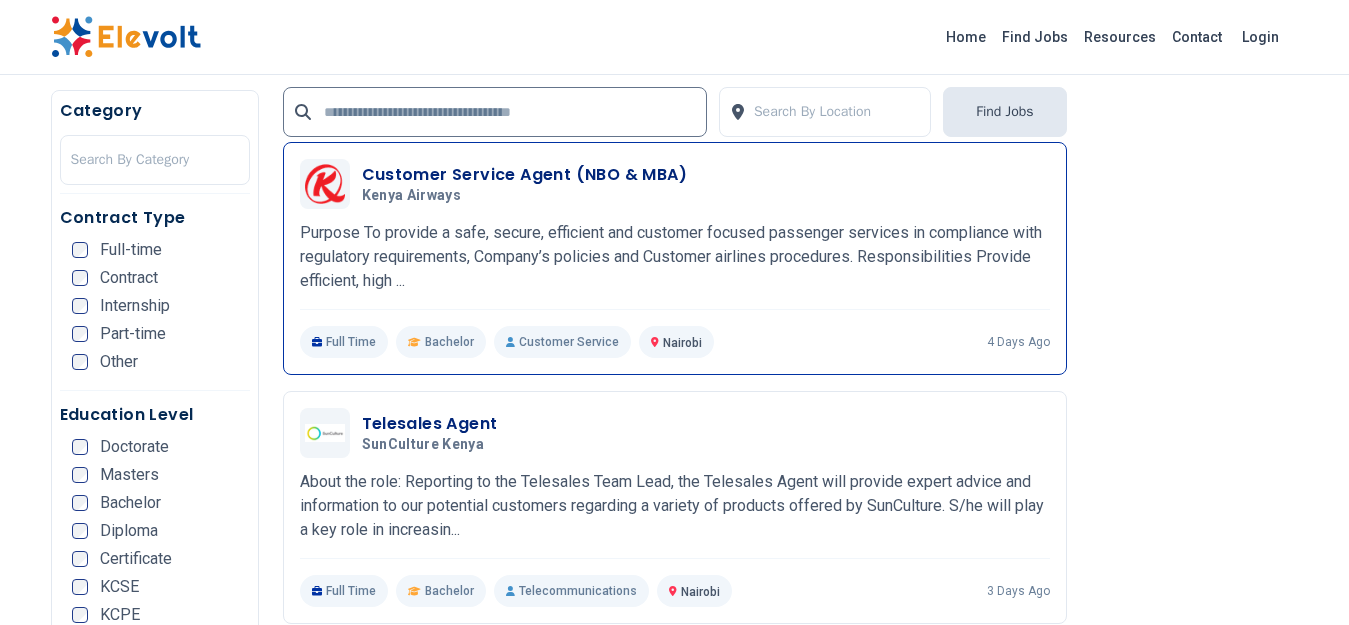 click on "Kenya Airways" at bounding box center [412, 196] 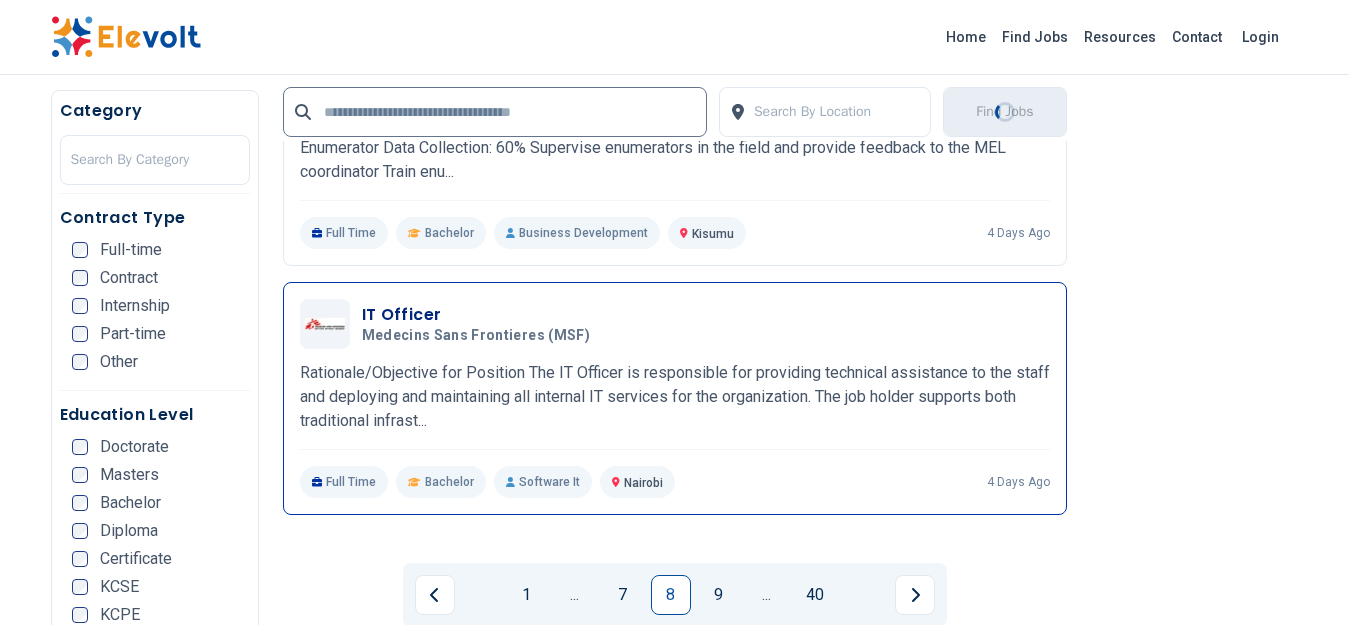 scroll, scrollTop: 4000, scrollLeft: 0, axis: vertical 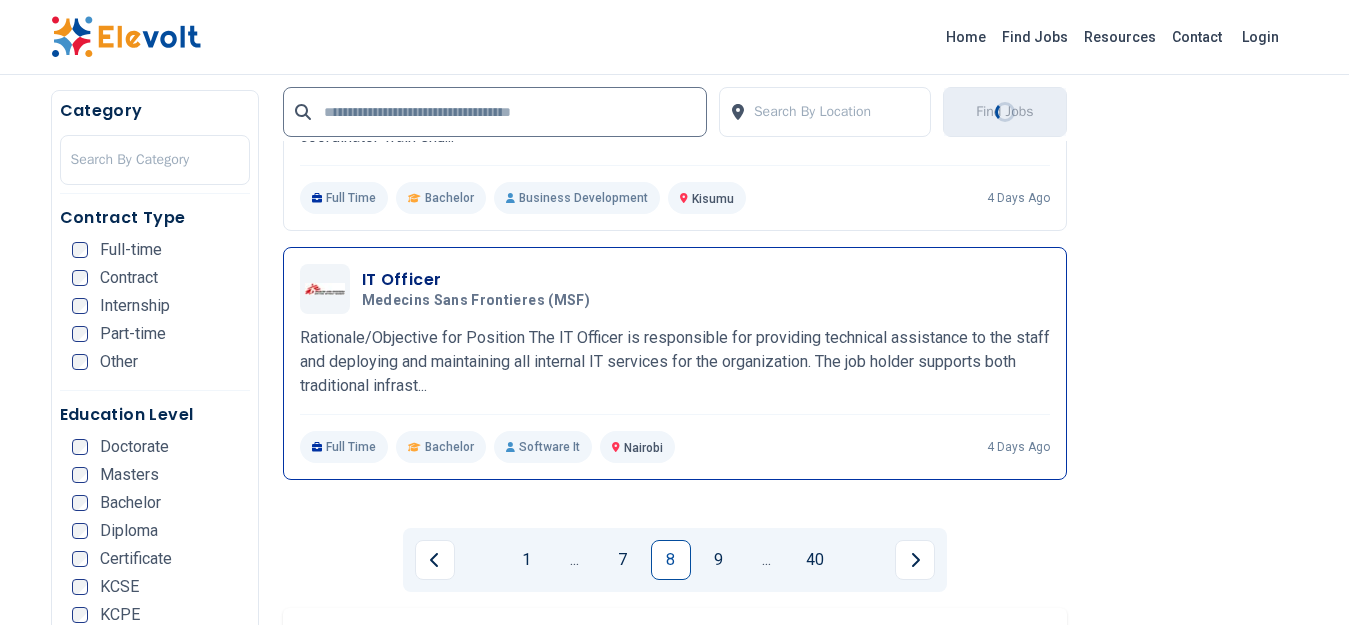 click on "IT Officer Medecins Sans Frontieres (MSF) 08/04/2025 09/03/2025" at bounding box center (675, 289) 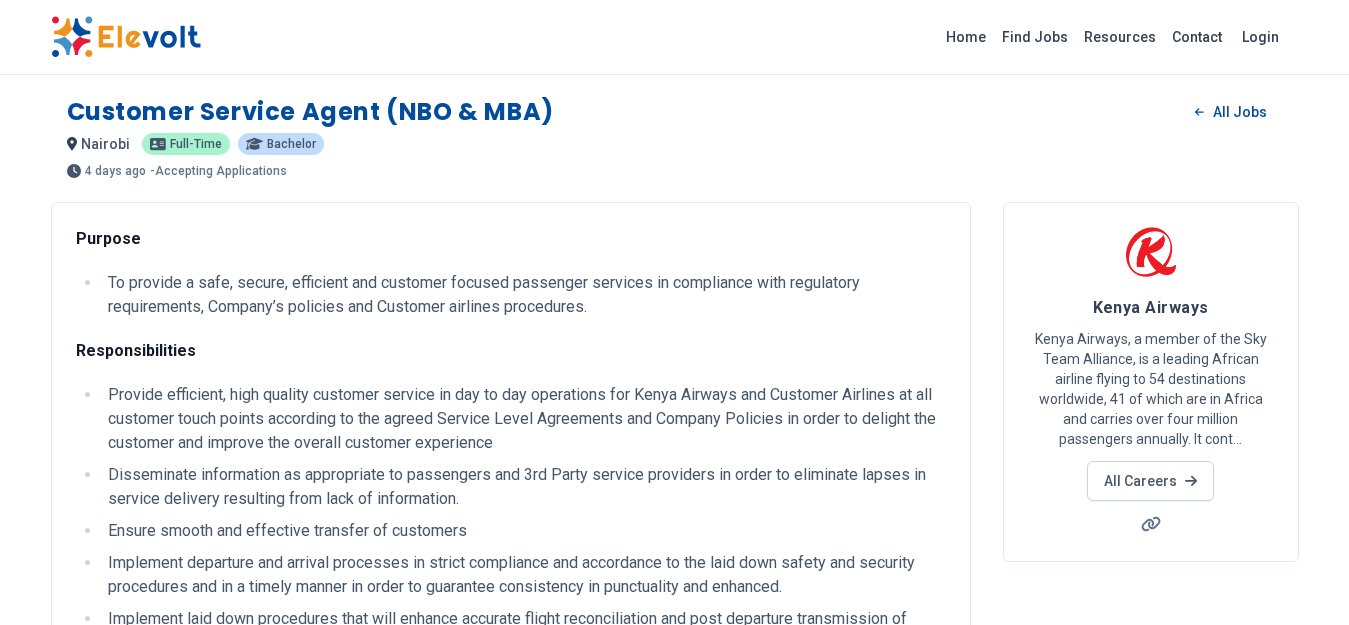 scroll, scrollTop: 600, scrollLeft: 0, axis: vertical 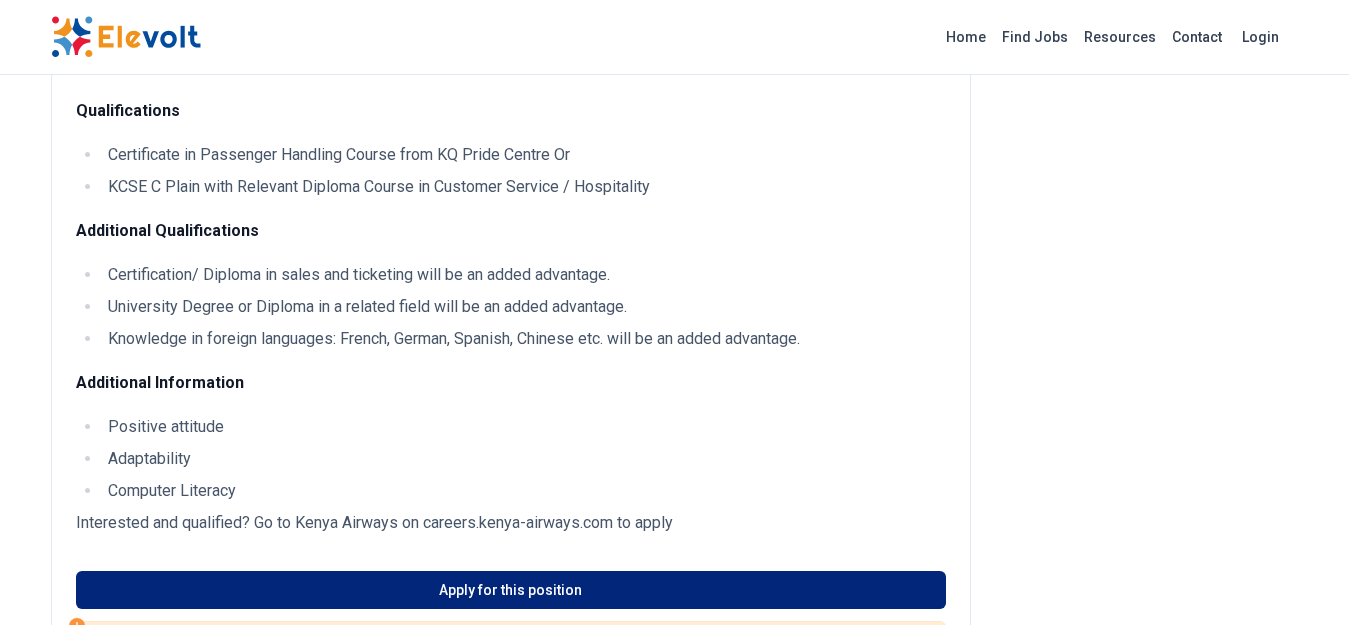 click on "Apply for this position" at bounding box center (511, 590) 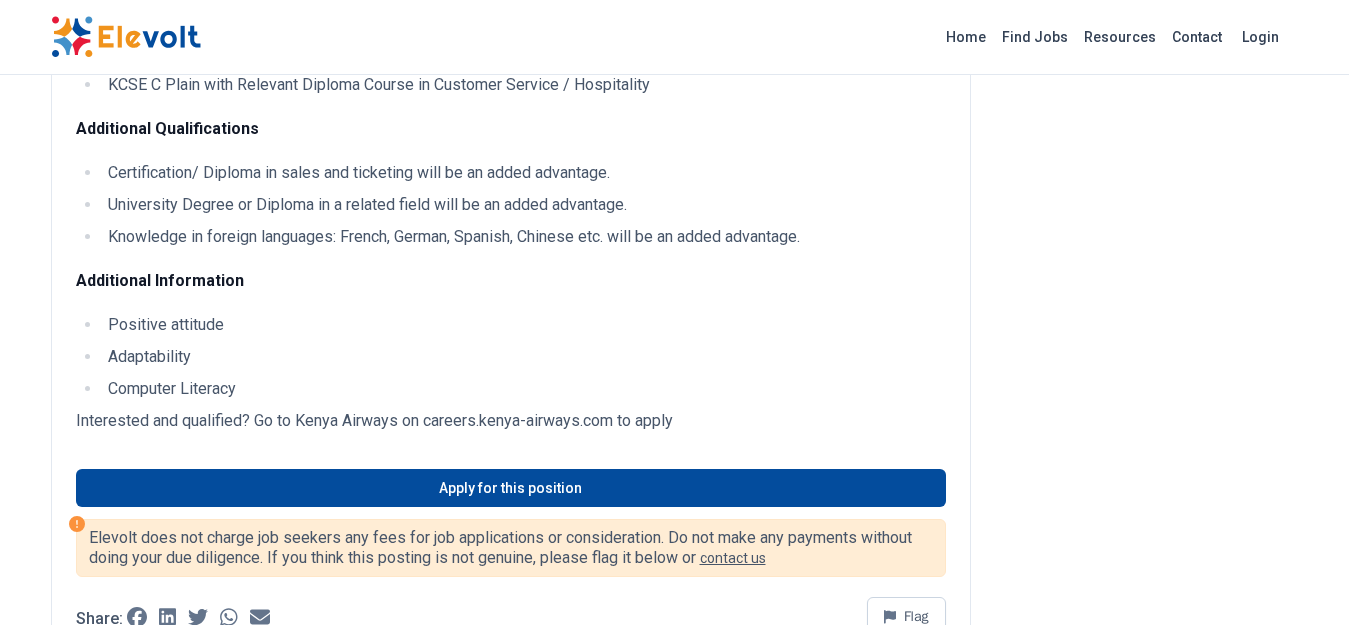 scroll, scrollTop: 1300, scrollLeft: 0, axis: vertical 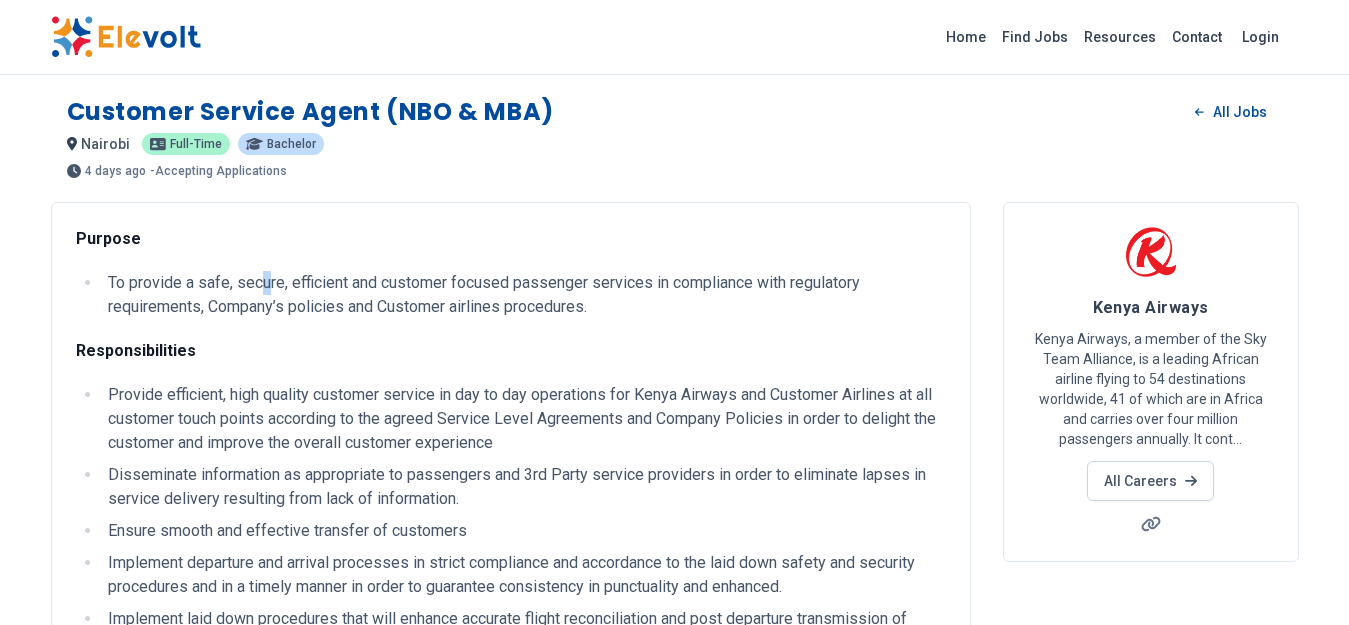 drag, startPoint x: 267, startPoint y: 268, endPoint x: 269, endPoint y: 285, distance: 17.117243 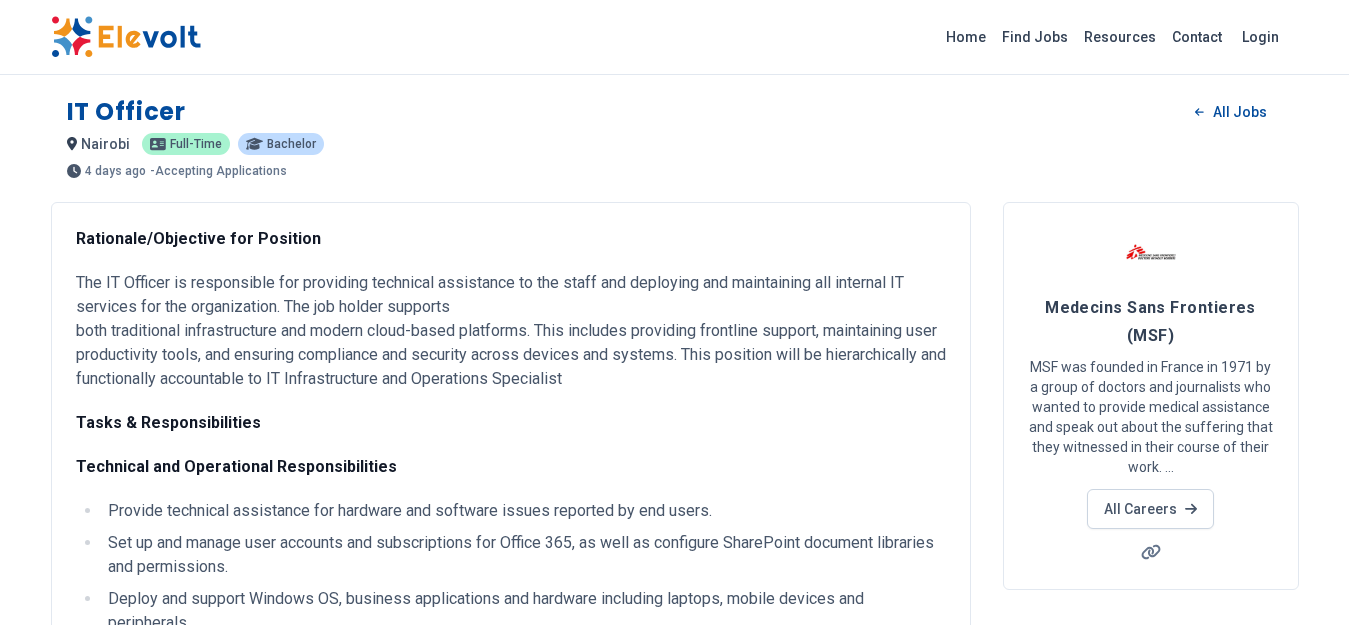 scroll, scrollTop: 1206, scrollLeft: 0, axis: vertical 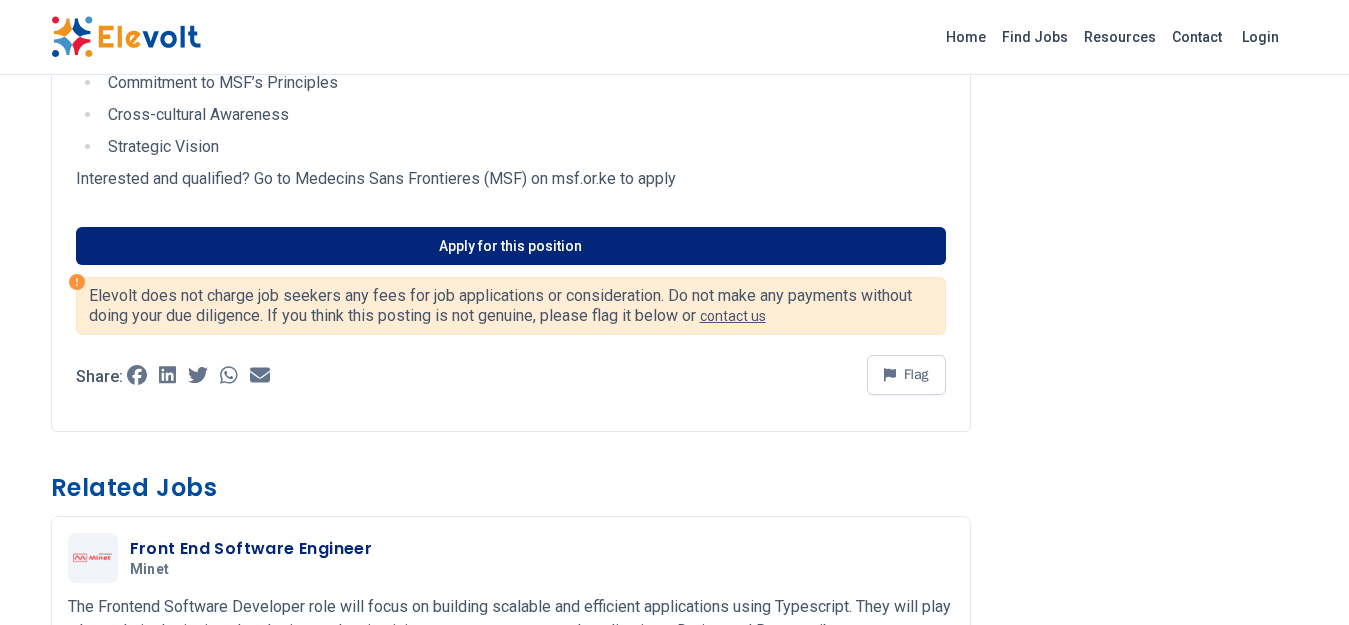 click on "Apply for this position" at bounding box center (511, 246) 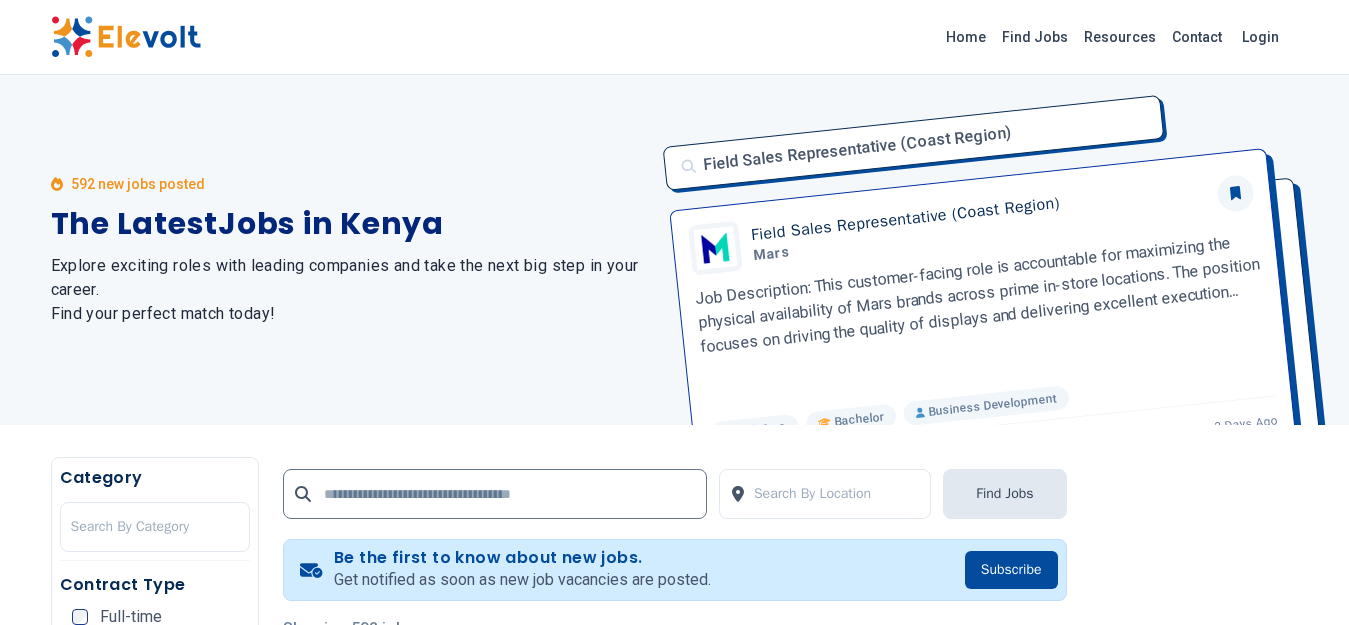 scroll, scrollTop: 282, scrollLeft: 0, axis: vertical 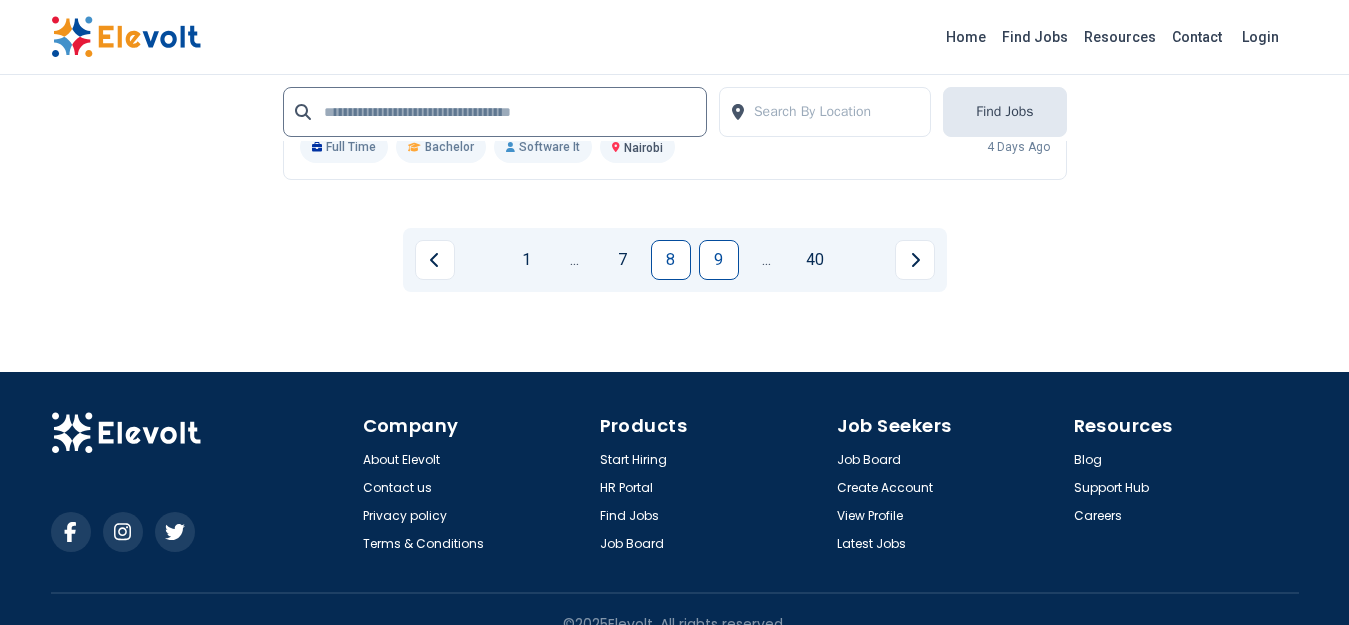 click on "9" at bounding box center [719, 260] 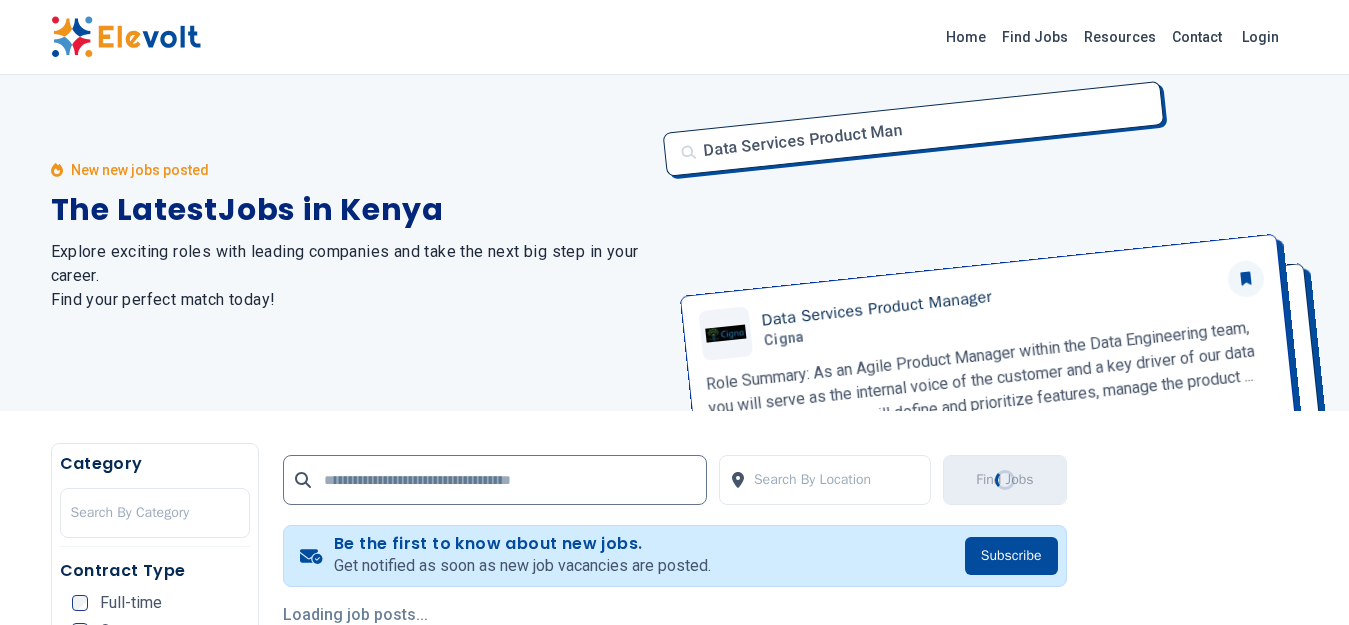 scroll, scrollTop: 0, scrollLeft: 0, axis: both 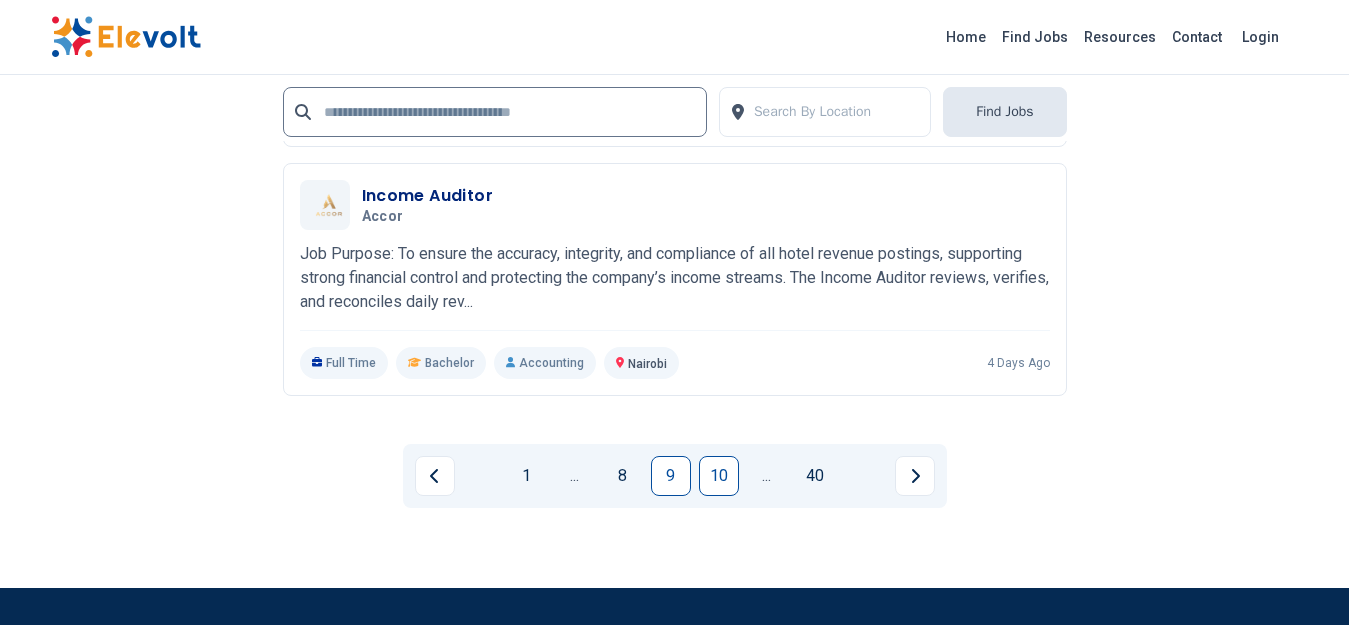 click on "10" at bounding box center (719, 476) 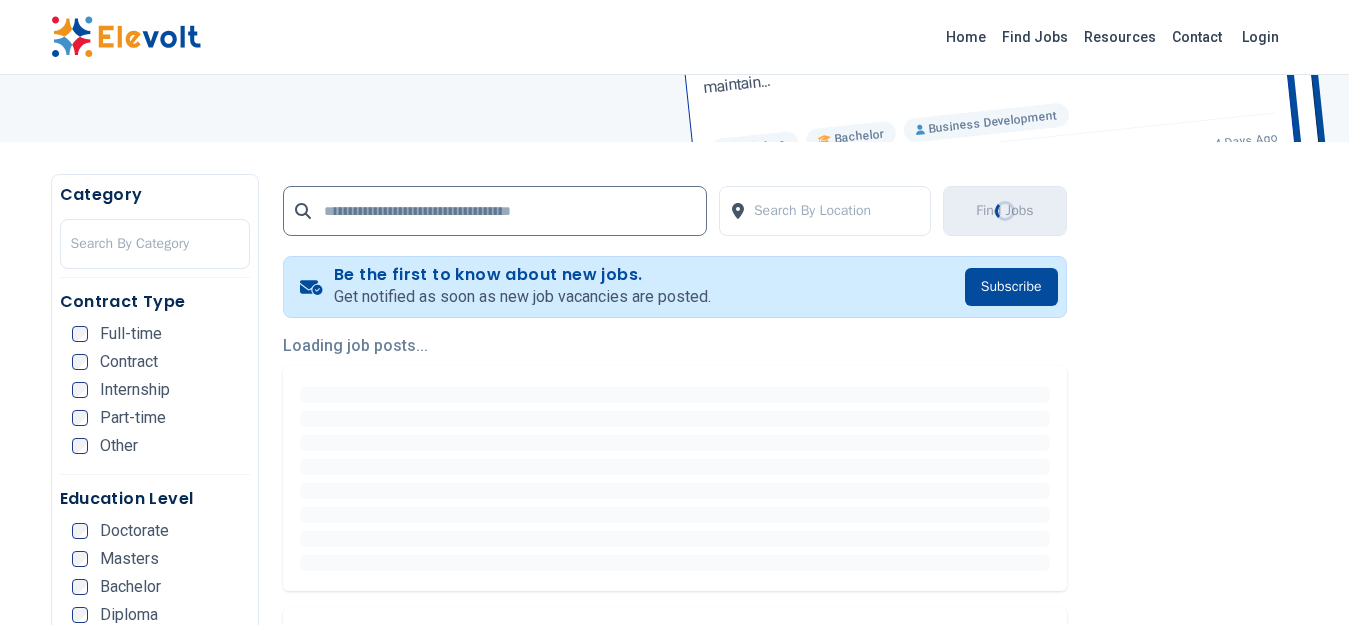 scroll, scrollTop: 0, scrollLeft: 0, axis: both 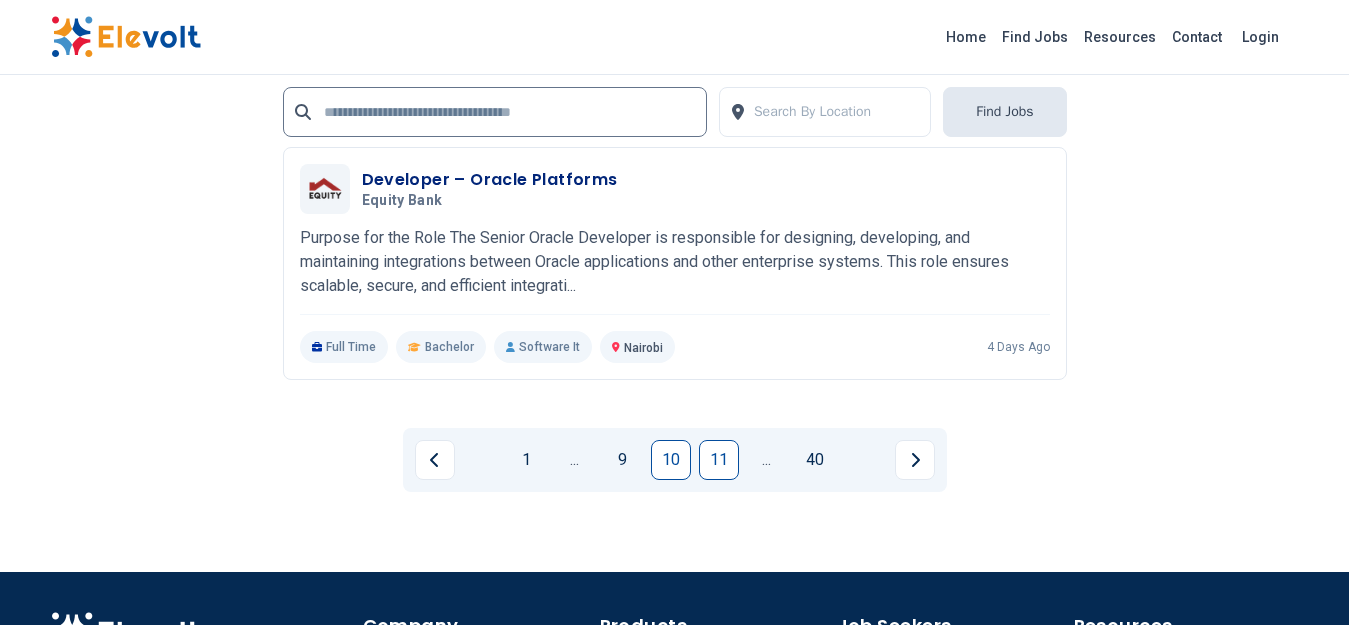 click on "11" at bounding box center [719, 460] 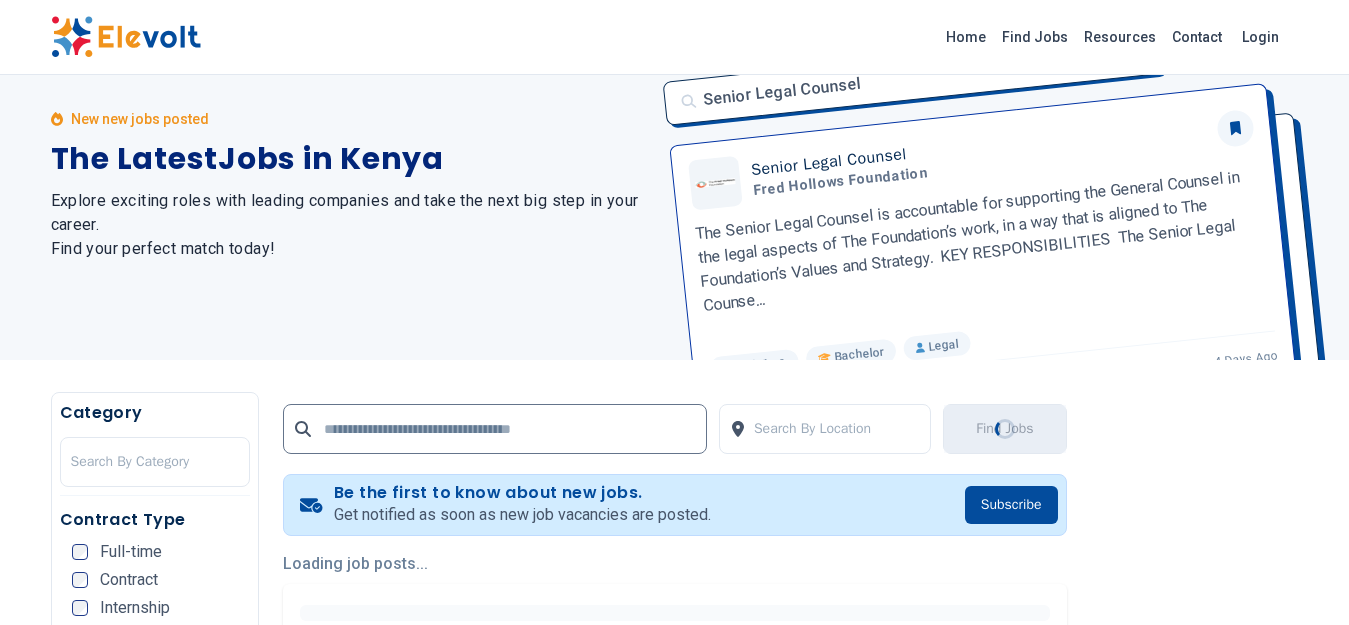 scroll, scrollTop: 0, scrollLeft: 0, axis: both 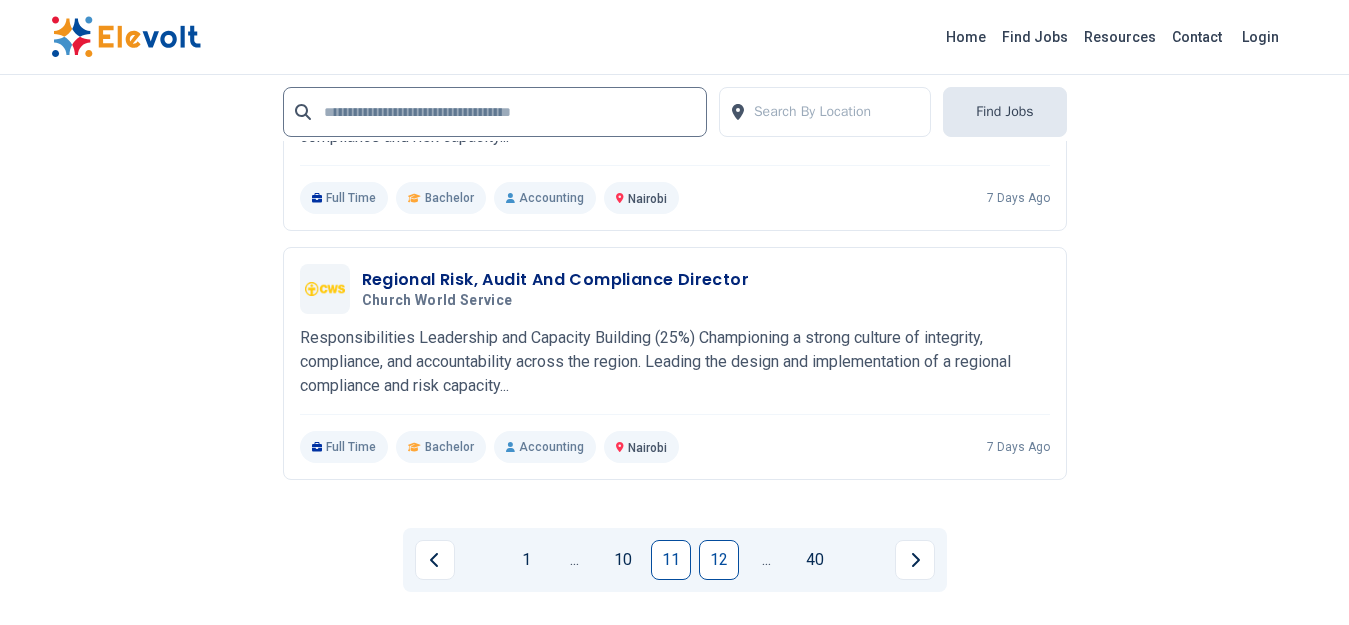 click on "12" at bounding box center (719, 560) 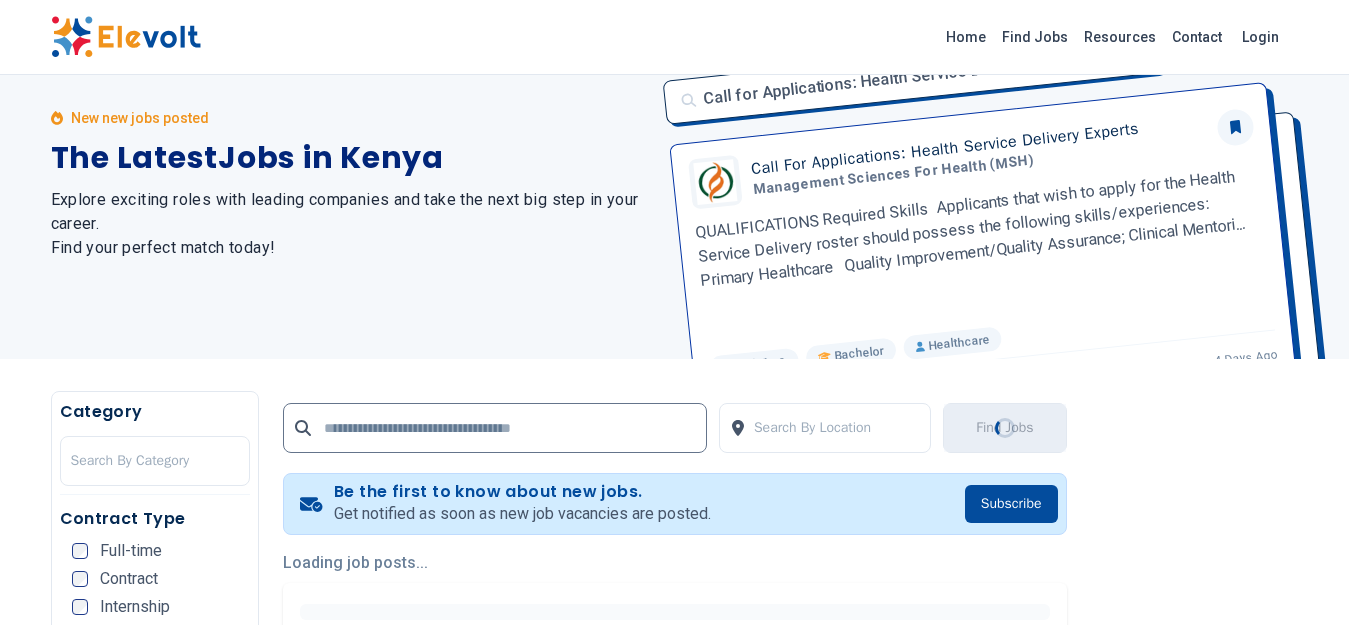 scroll, scrollTop: 0, scrollLeft: 0, axis: both 